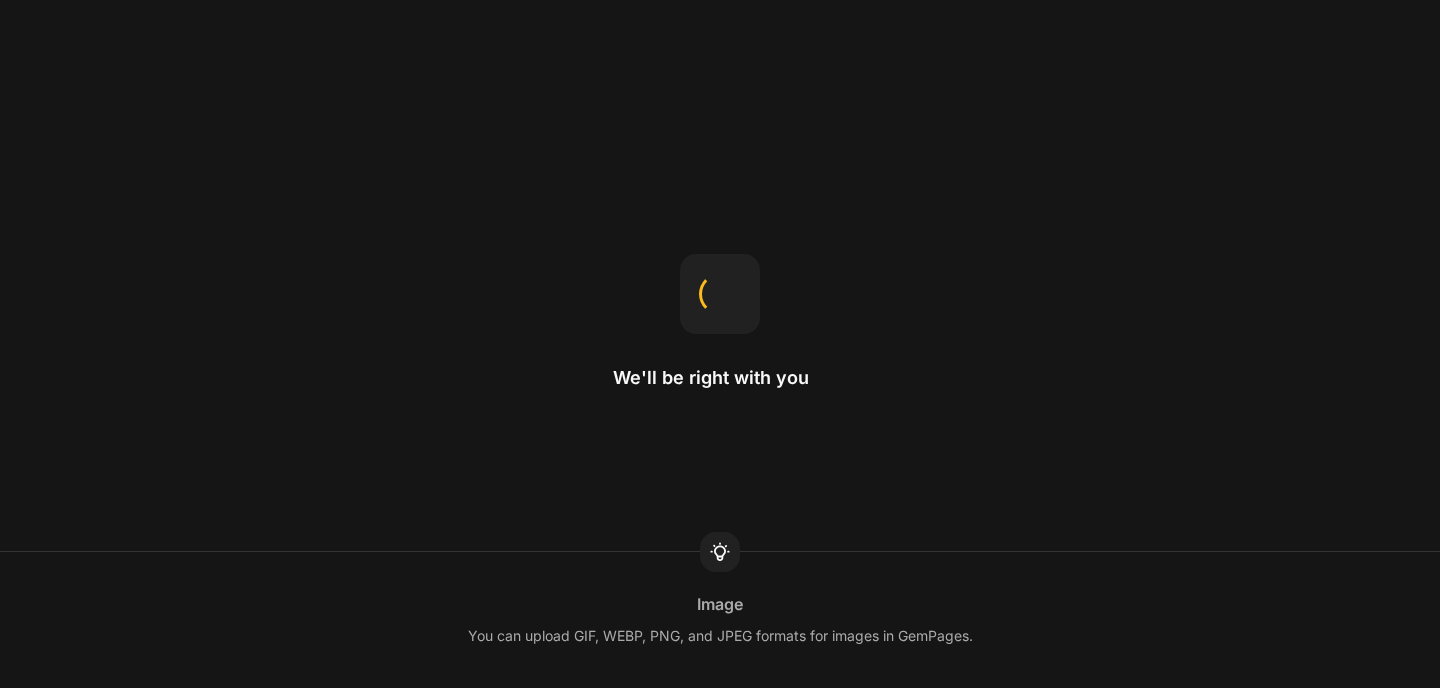 scroll, scrollTop: 0, scrollLeft: 0, axis: both 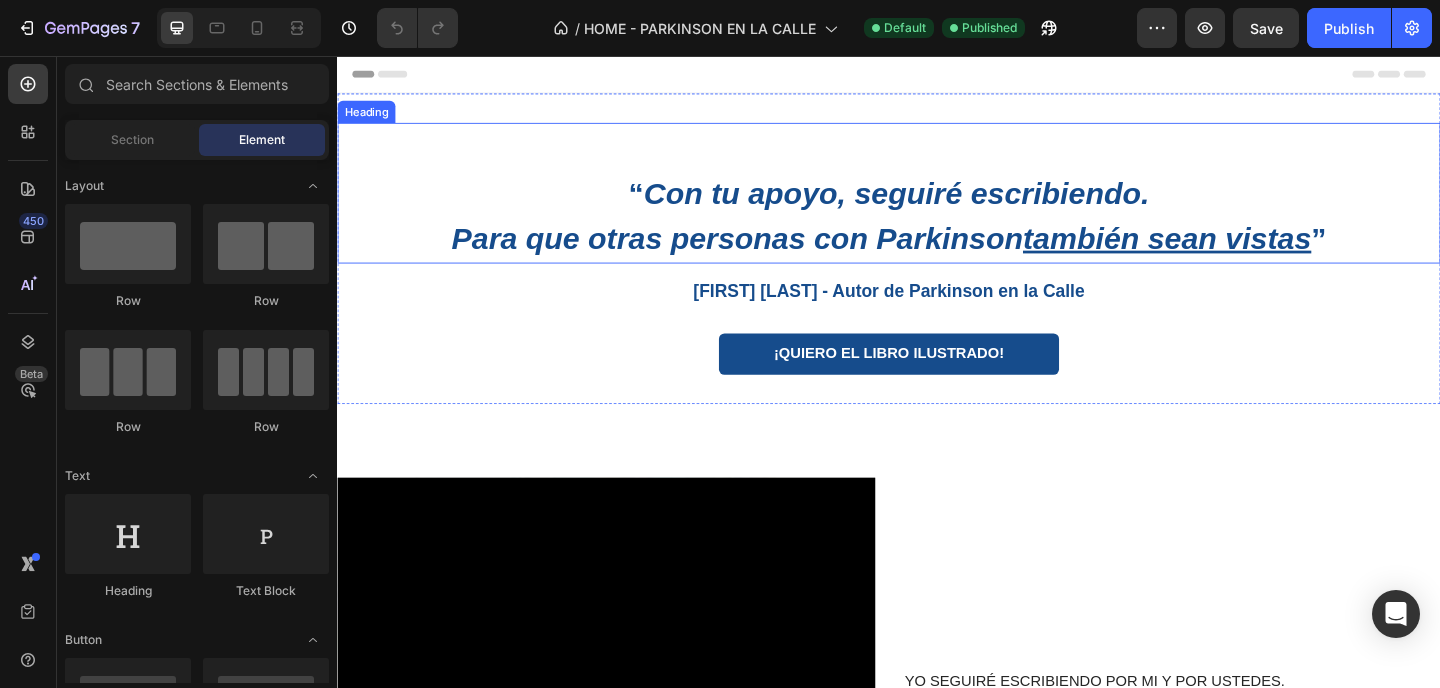click on "Para que otras personas con Parkinson  también sean vistas" at bounding box center (928, 254) 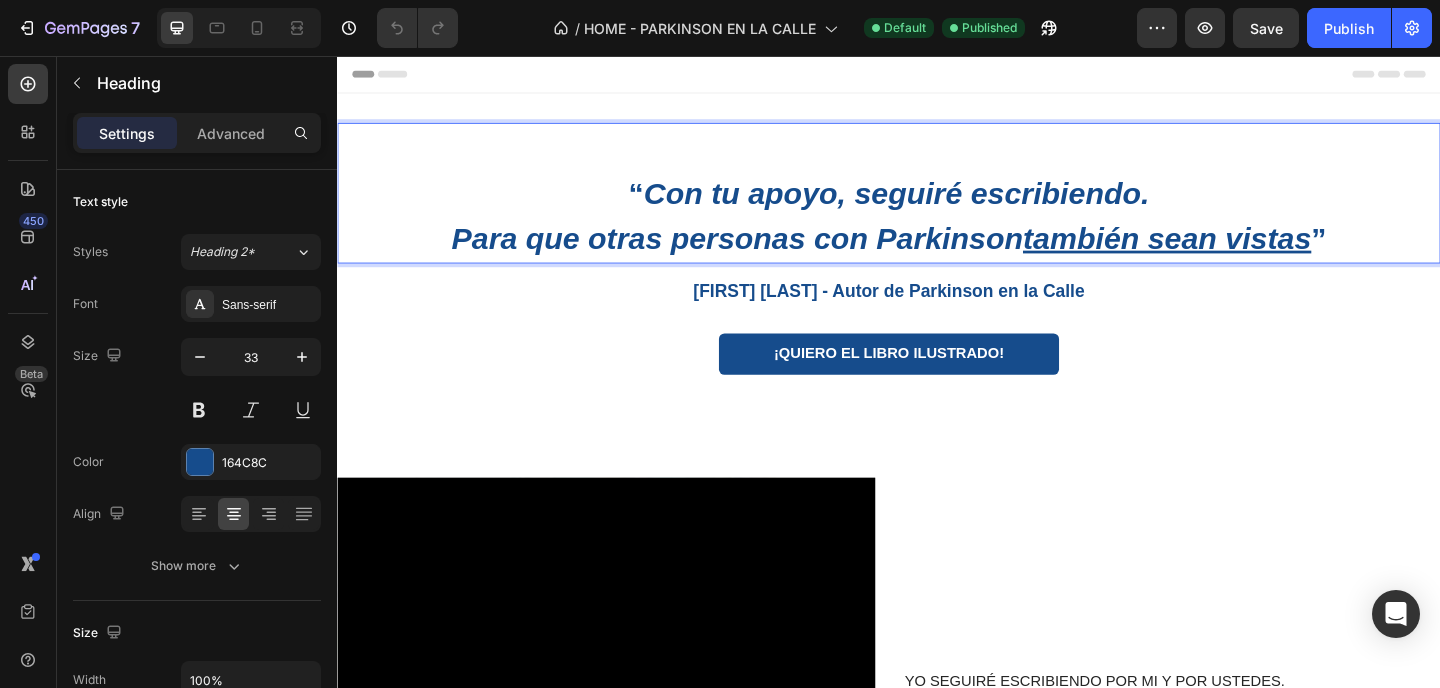 click on "Para que otras personas con Parkinson  también sean vistas" at bounding box center [928, 254] 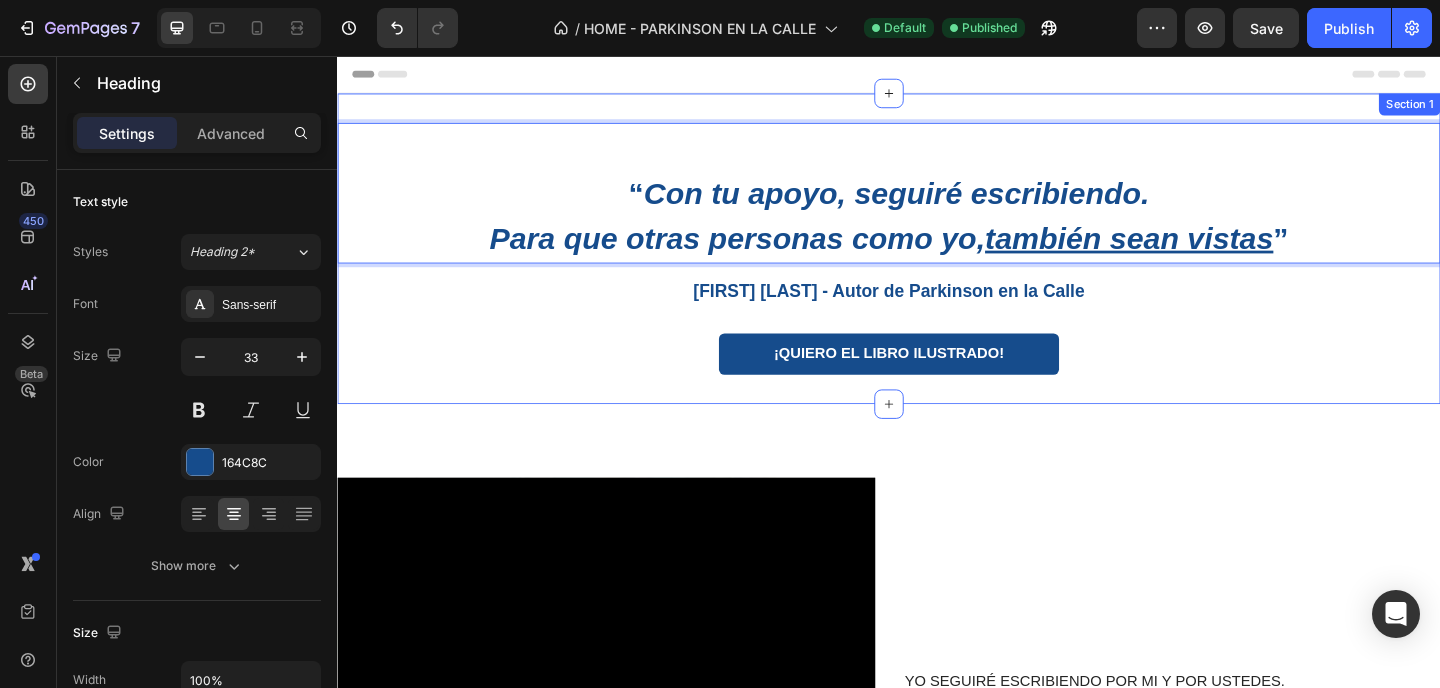 click on "[FIRST] [LAST] -  Autor de Parkinson en la Calle" at bounding box center [937, 312] 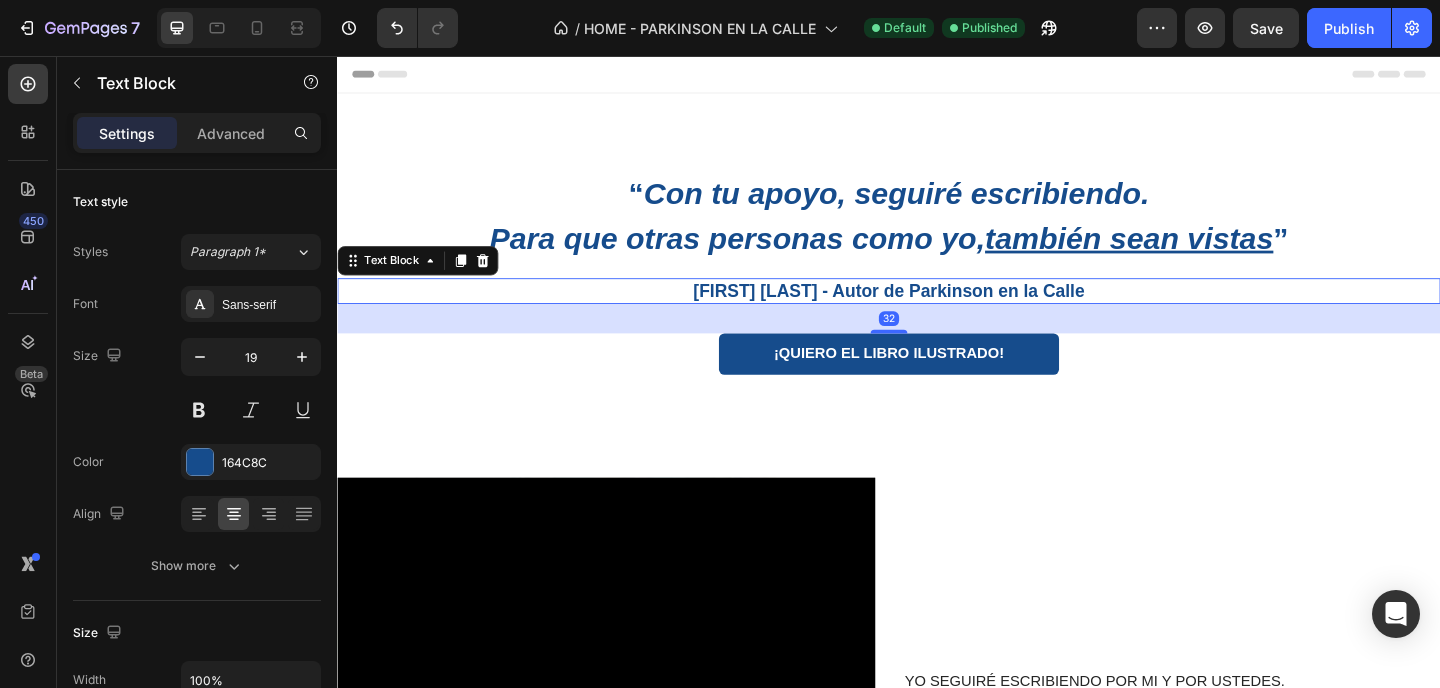 click on "[FIRST] [LAST] -  Autor de Parkinson en la Calle" at bounding box center (937, 312) 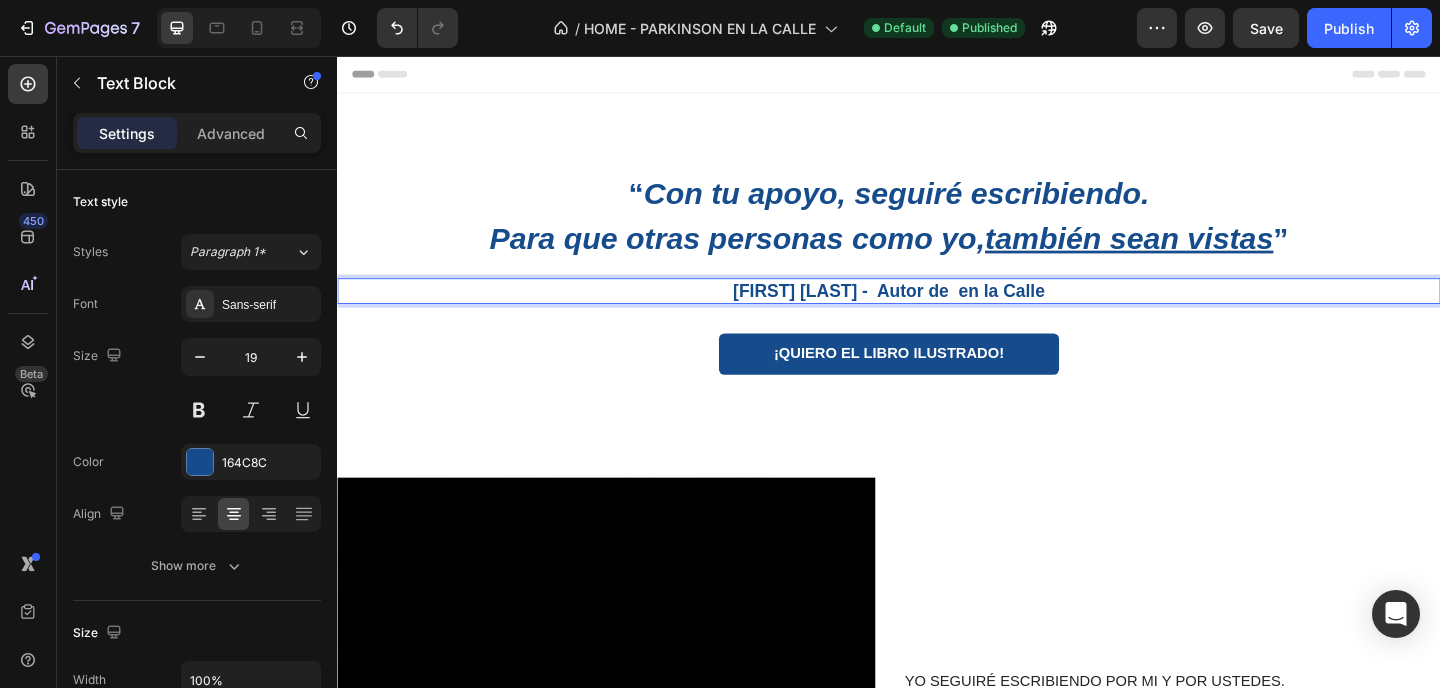 drag, startPoint x: 927, startPoint y: 310, endPoint x: 1185, endPoint y: 310, distance: 258 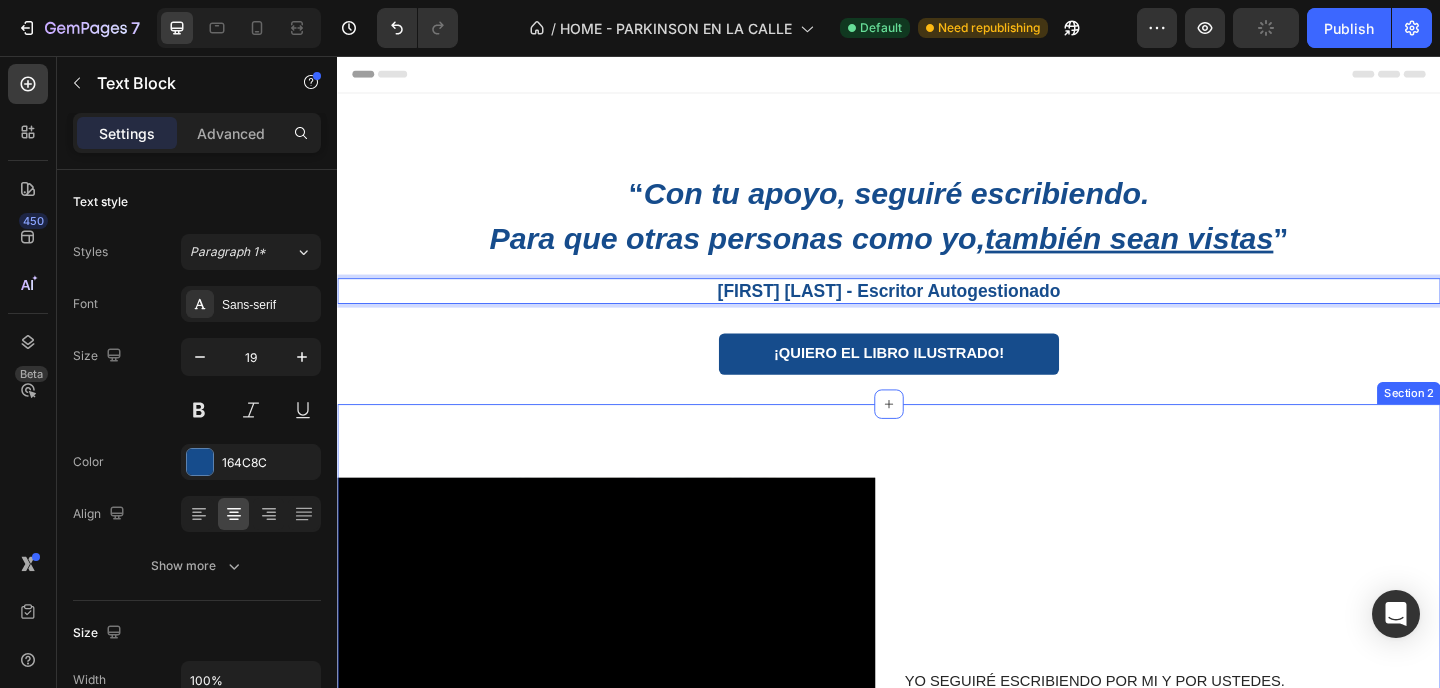 click on "Video yo seguiré escribiendo por mi y por ustedes. Text Block ¿Sabías que muchas personas con Parkinson viven en silencio, sin ser vistas? Heading Hace 8 años, me diagnosticaron Parkinson.  Todo comenzó con un movimiento involuntario en la mano izquierda… y desde entonces decidí no esconderme.  Hice un experimento: salí a la calle, a saludar, a mirar a los ojos, a conversar con desconocidos.  Y descubrí algo triste pero real:  muchas personas como yo se sienten invisibles.  Están ahí, en sus casas, muchas veces sin apoyo, sin voz, sin compañía.  Por eso escribí este libro:  Porque necesitamos ser vistos, escuchados, reconocidos.  Vivir con Parkinson no es el fin, es otra forma de caminar por la vida. Text Block 📦 Recíbelo en casa, firmado por mí Button Row Row Section 2" at bounding box center (937, 1019) 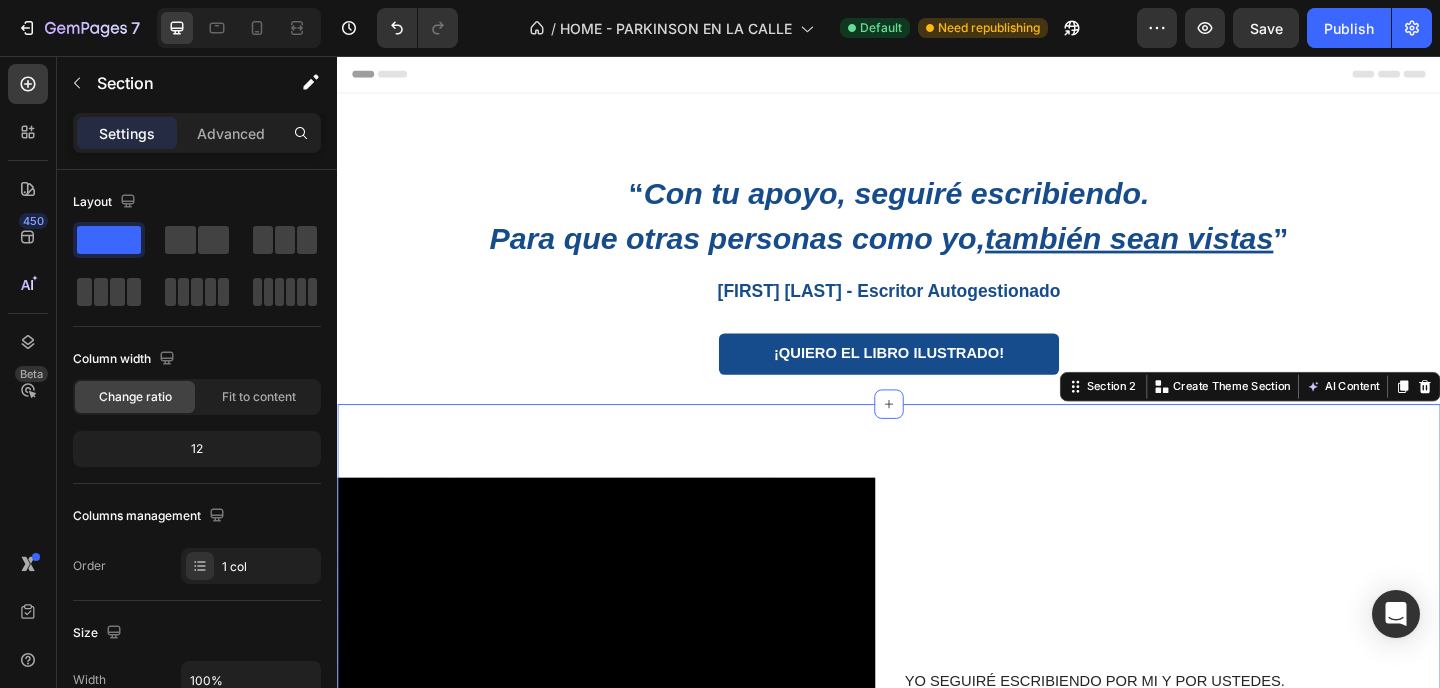 scroll, scrollTop: 508, scrollLeft: 0, axis: vertical 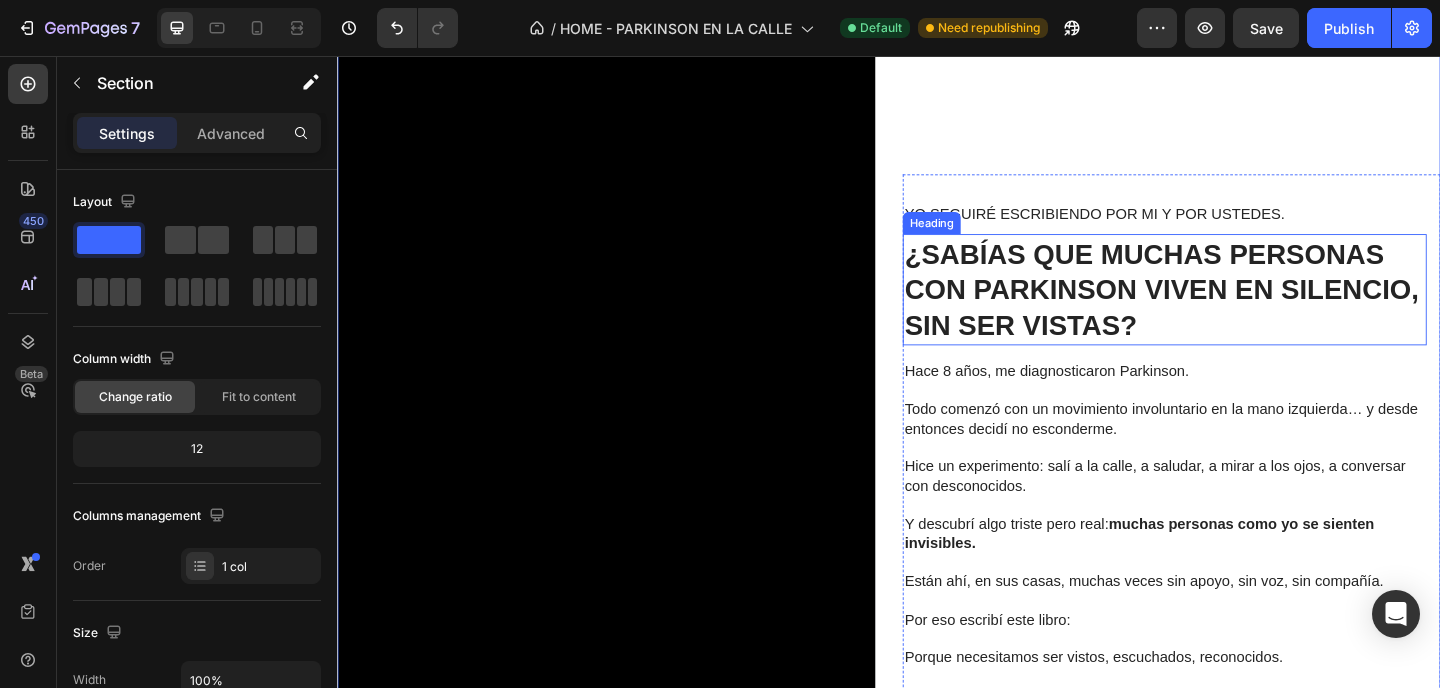 click on "¿Sabías que muchas personas con Parkinson viven en silencio, sin ser vistas?" at bounding box center [1234, 310] 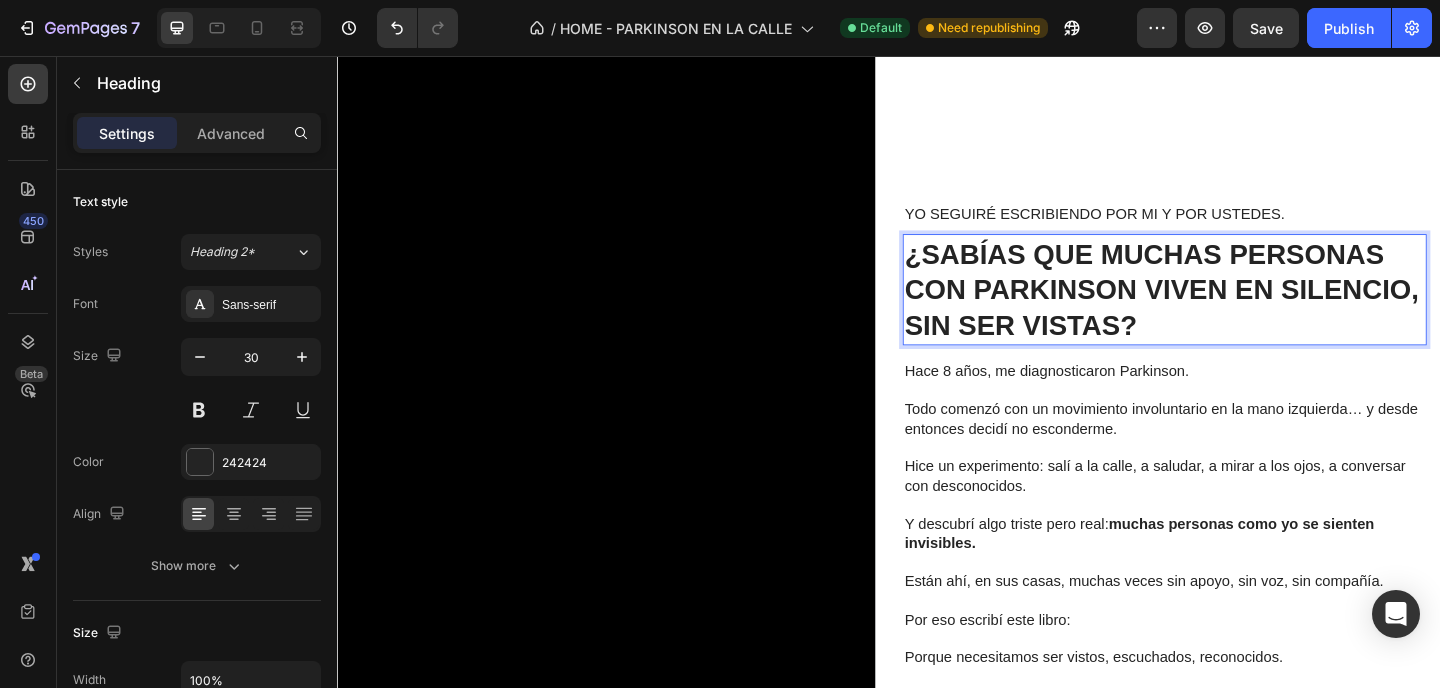 click on "¿Sabías que muchas personas con Parkinson viven en silencio, sin ser vistas?" at bounding box center [1234, 310] 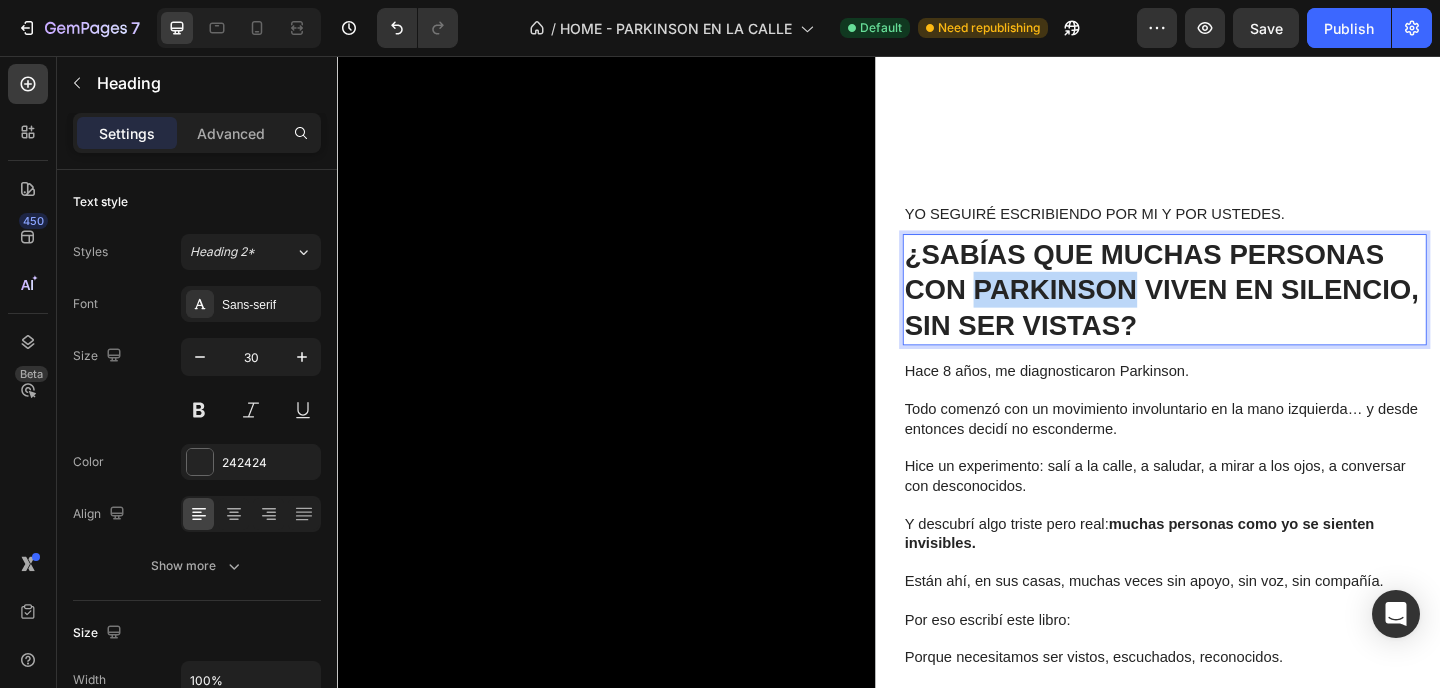 click on "¿Sabías que muchas personas con Parkinson viven en silencio, sin ser vistas?" at bounding box center (1234, 310) 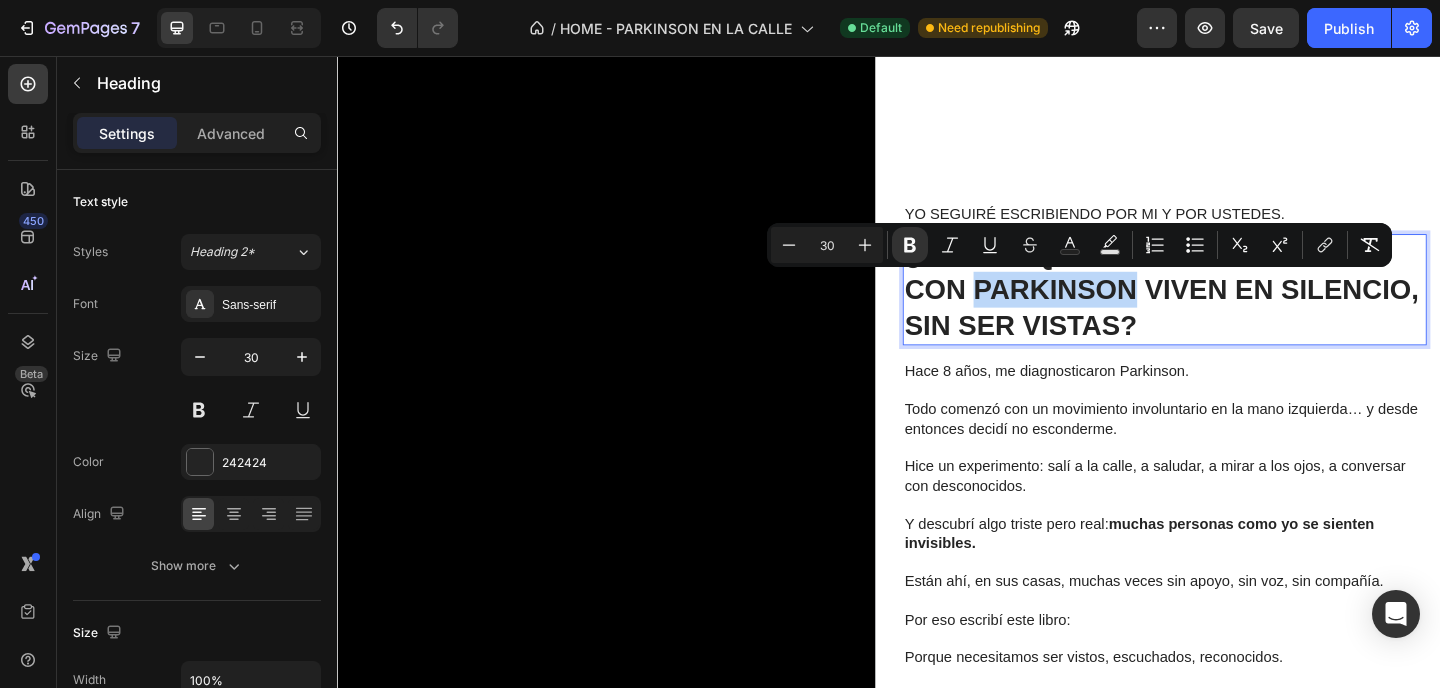 click on "¿Sabías que muchas personas con Parkinson viven en silencio, sin ser vistas?" at bounding box center [1234, 310] 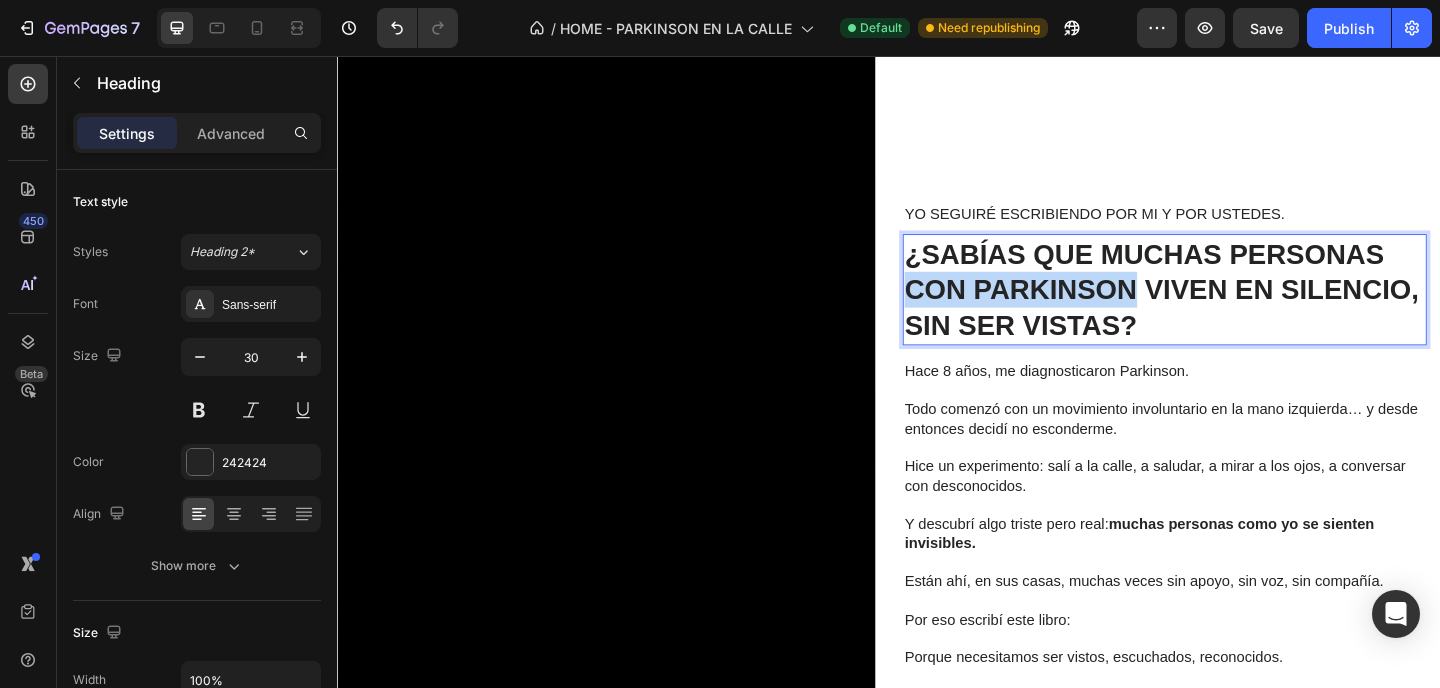 drag, startPoint x: 1204, startPoint y: 318, endPoint x: 962, endPoint y: 313, distance: 242.05165 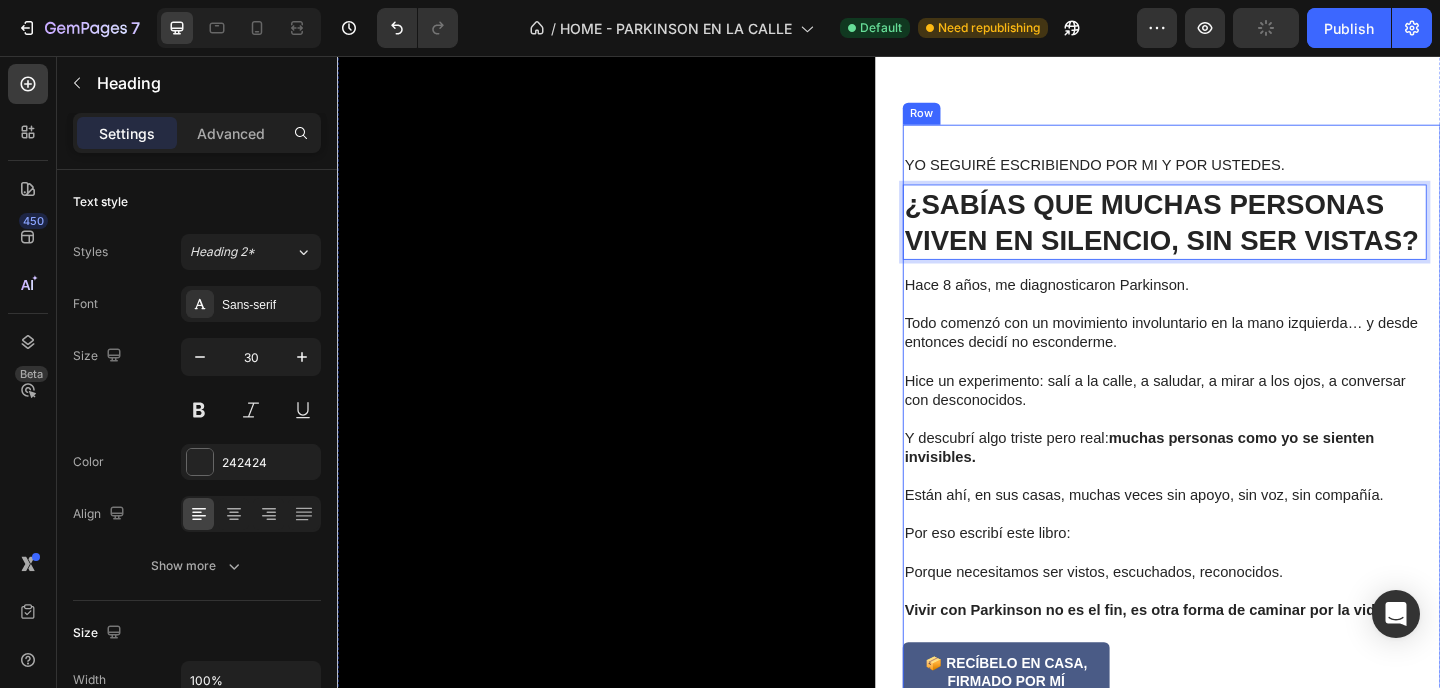 scroll, scrollTop: 605, scrollLeft: 0, axis: vertical 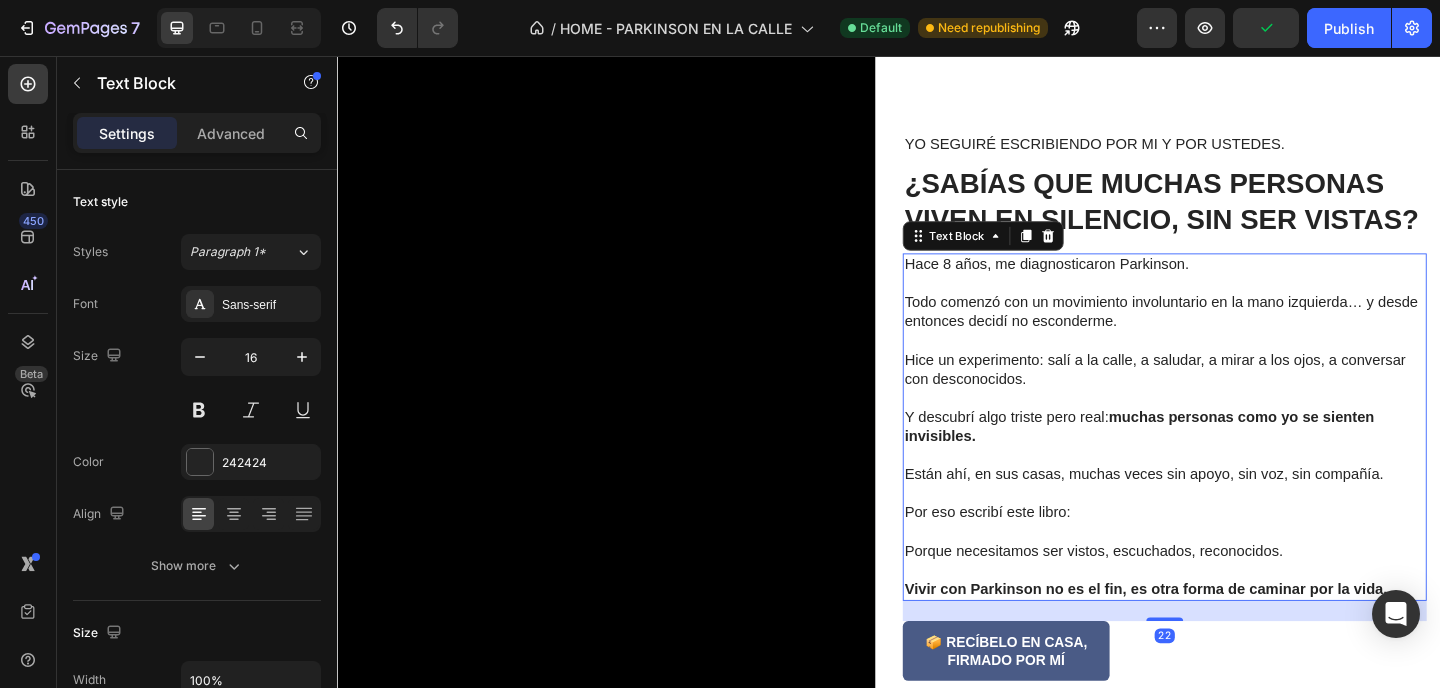 click at bounding box center [1237, 304] 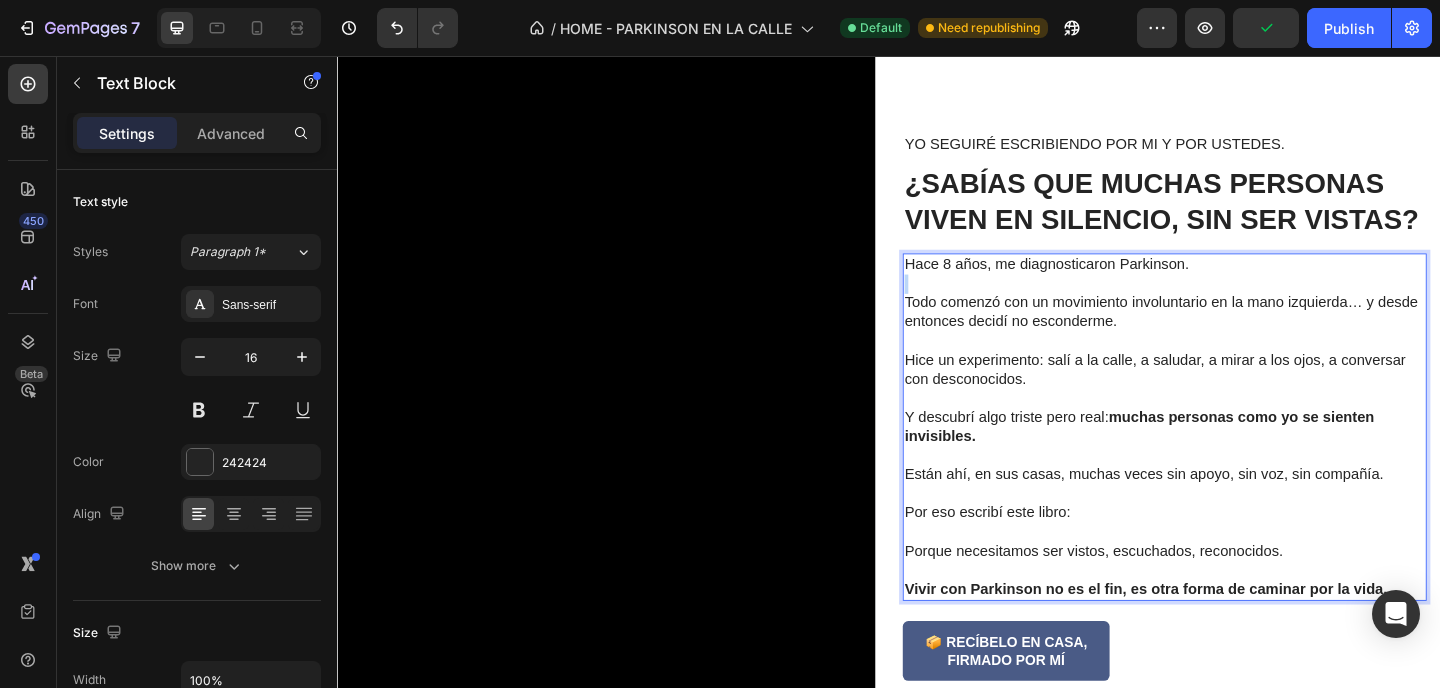 click at bounding box center (1237, 304) 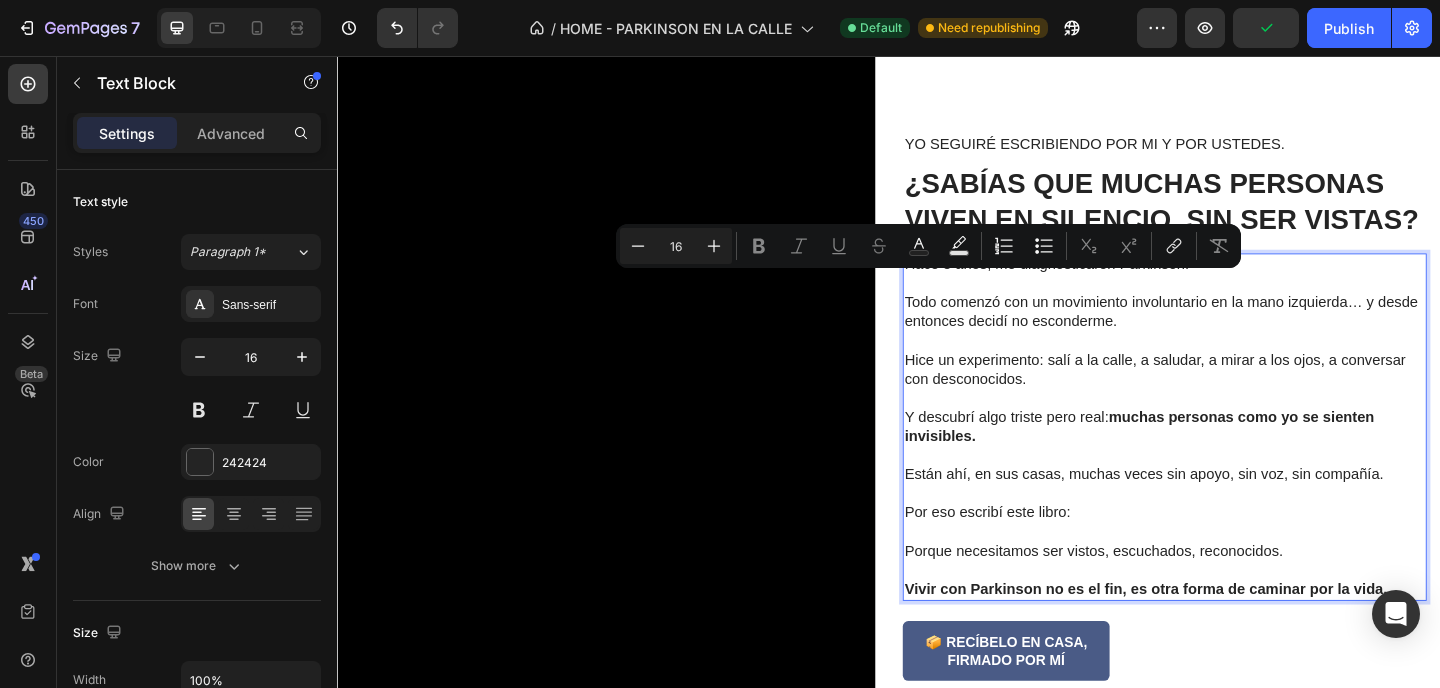 click on "Hace 8 años, me diagnosticaron Parkinson." at bounding box center [1237, 283] 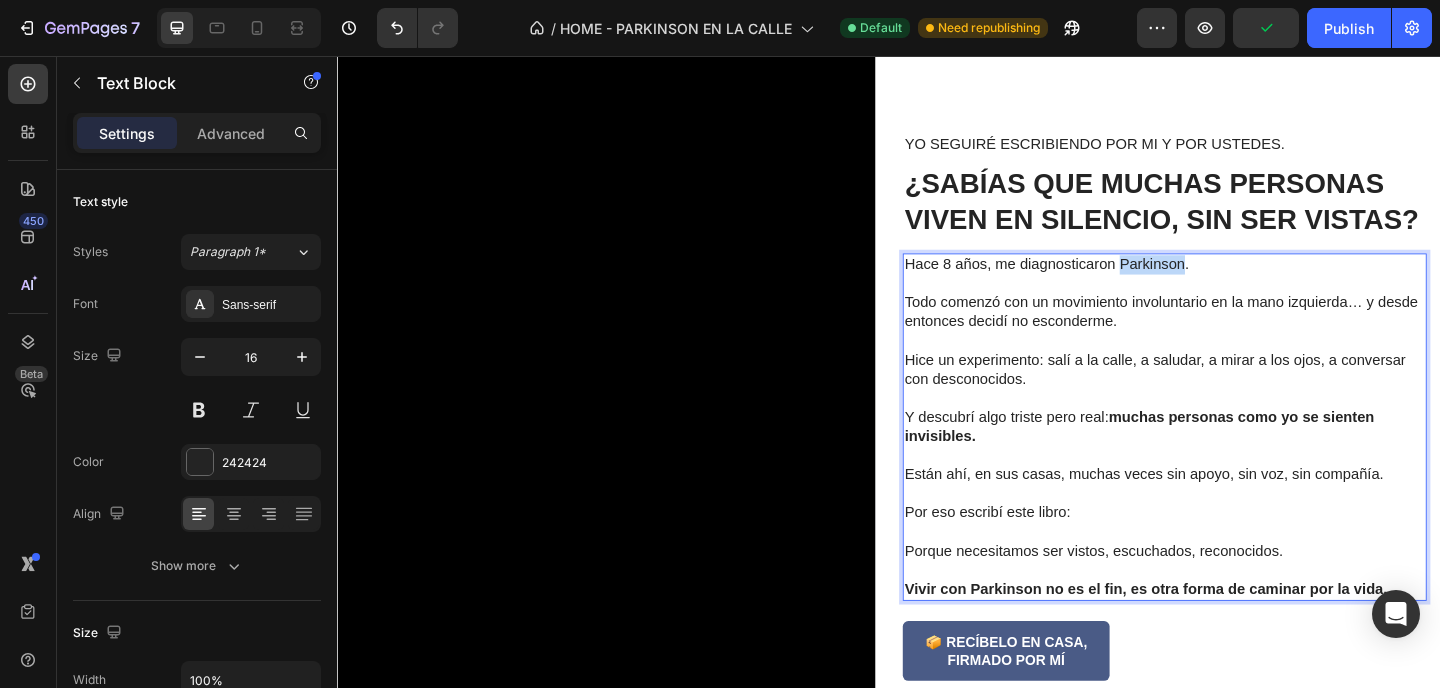 click on "Hace 8 años, me diagnosticaron Parkinson." at bounding box center [1237, 283] 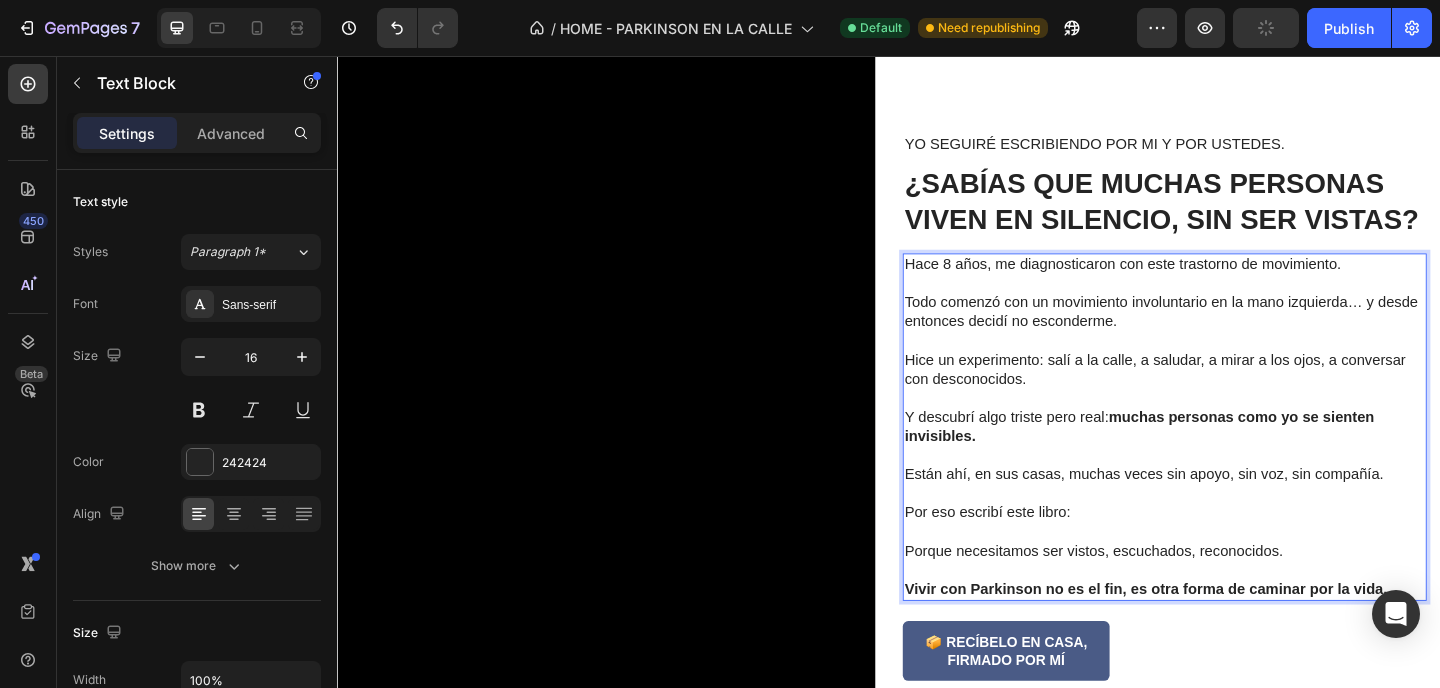 drag, startPoint x: 1184, startPoint y: 281, endPoint x: 1451, endPoint y: 283, distance: 267.00748 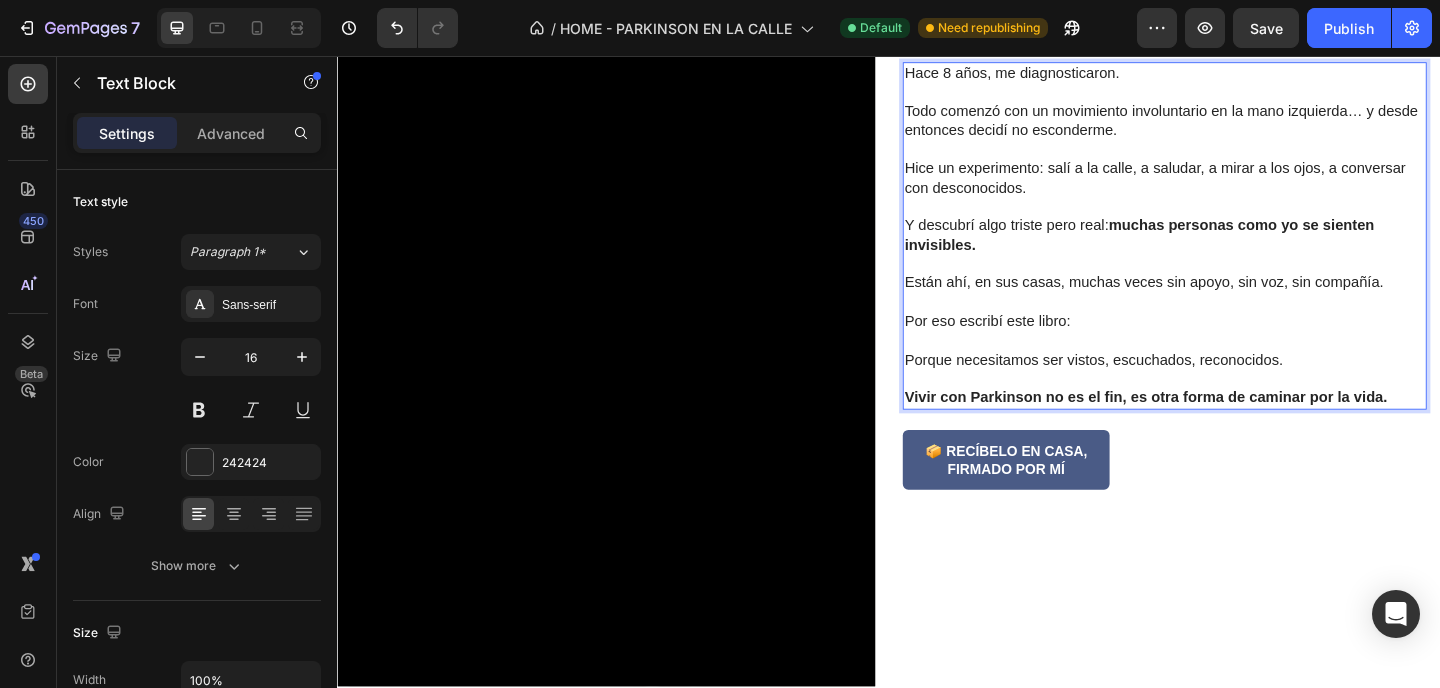 scroll, scrollTop: 817, scrollLeft: 0, axis: vertical 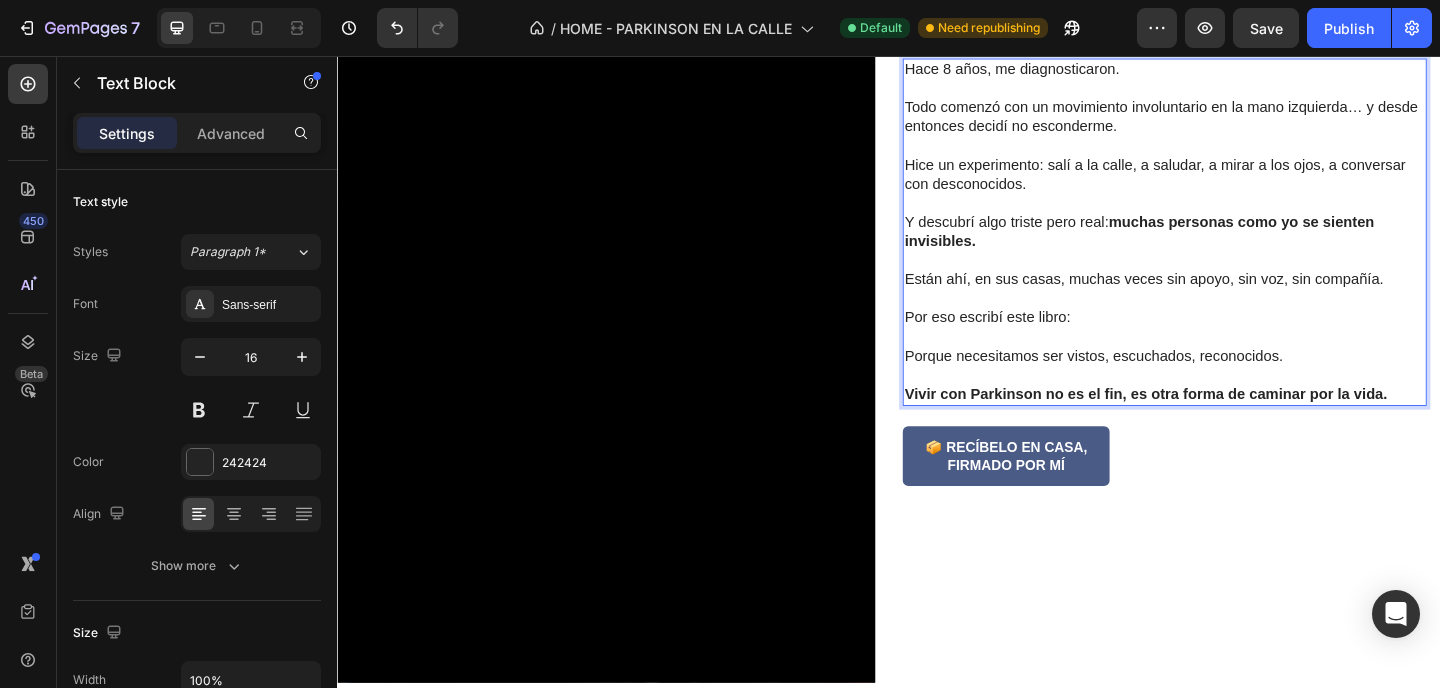 click on "Vivir con Parkinson no es el fin, es otra forma de caminar por la vida." at bounding box center [1216, 423] 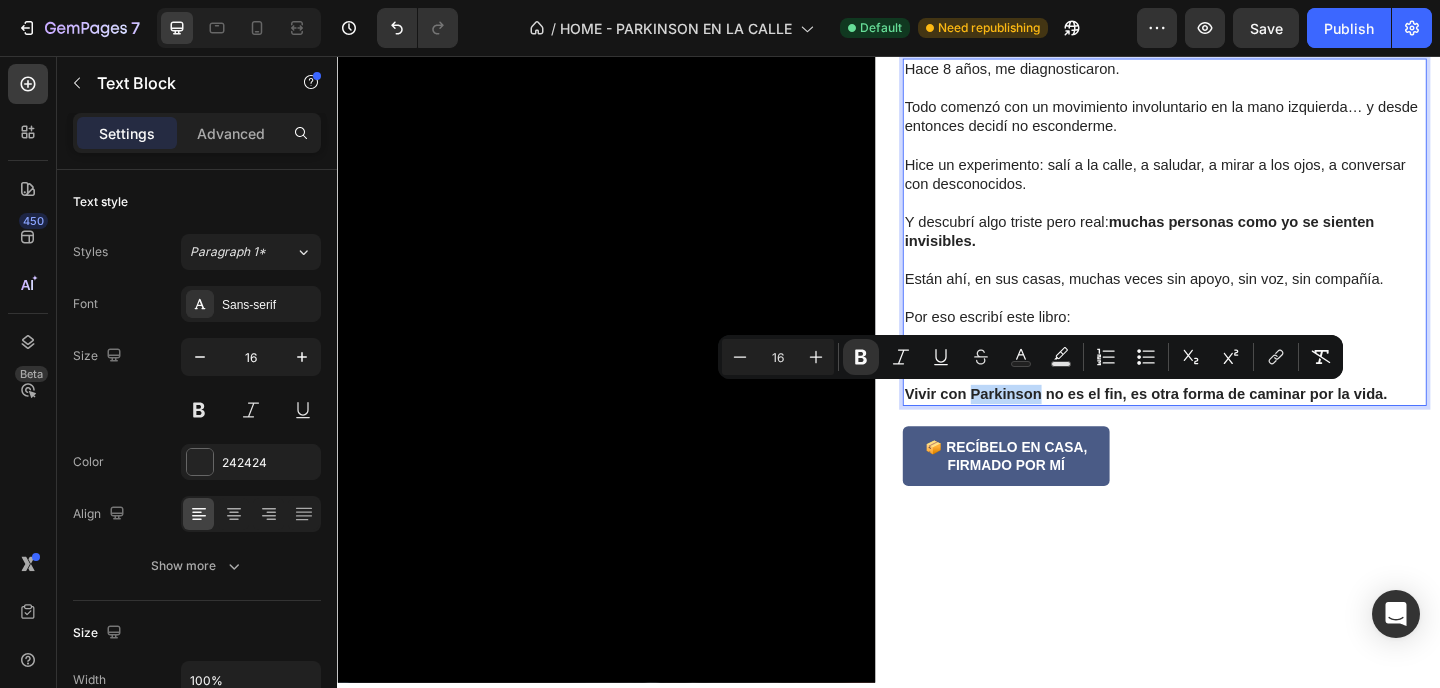 drag, startPoint x: 1104, startPoint y: 423, endPoint x: 1027, endPoint y: 423, distance: 77 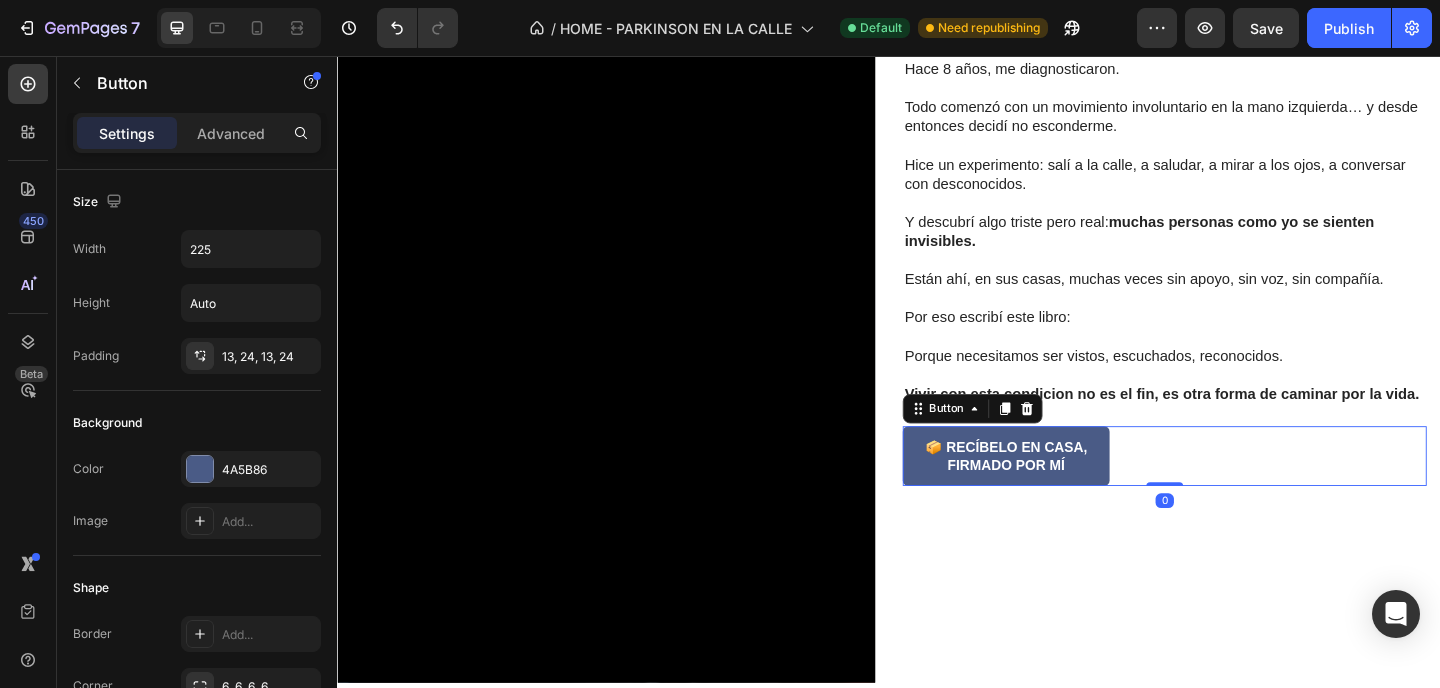 click on "📦 Recíbelo en casa, firmado por mí Button   0" at bounding box center (1237, 491) 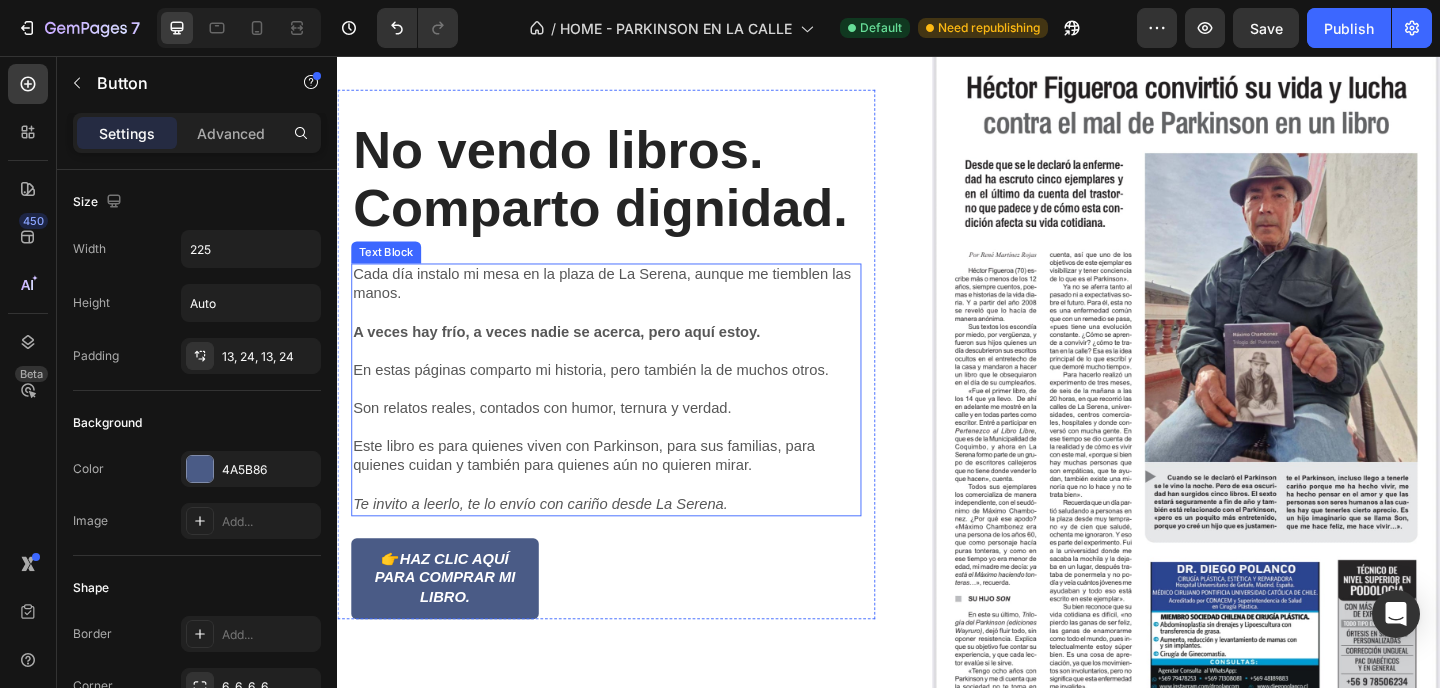 scroll, scrollTop: 1656, scrollLeft: 0, axis: vertical 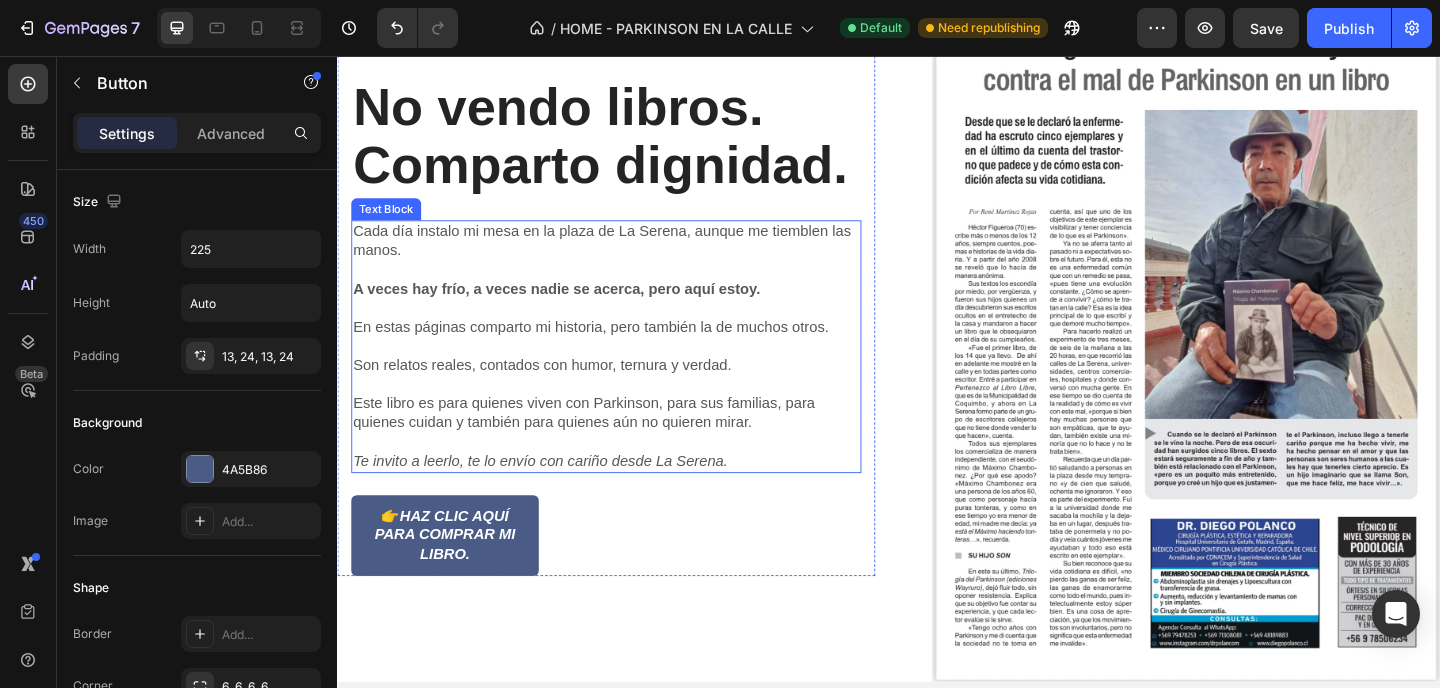 click on "Este libro es para quienes viven con Parkinson, para sus familias, para quienes cuidan y también para quienes aún no quieren mirar." at bounding box center [629, 435] 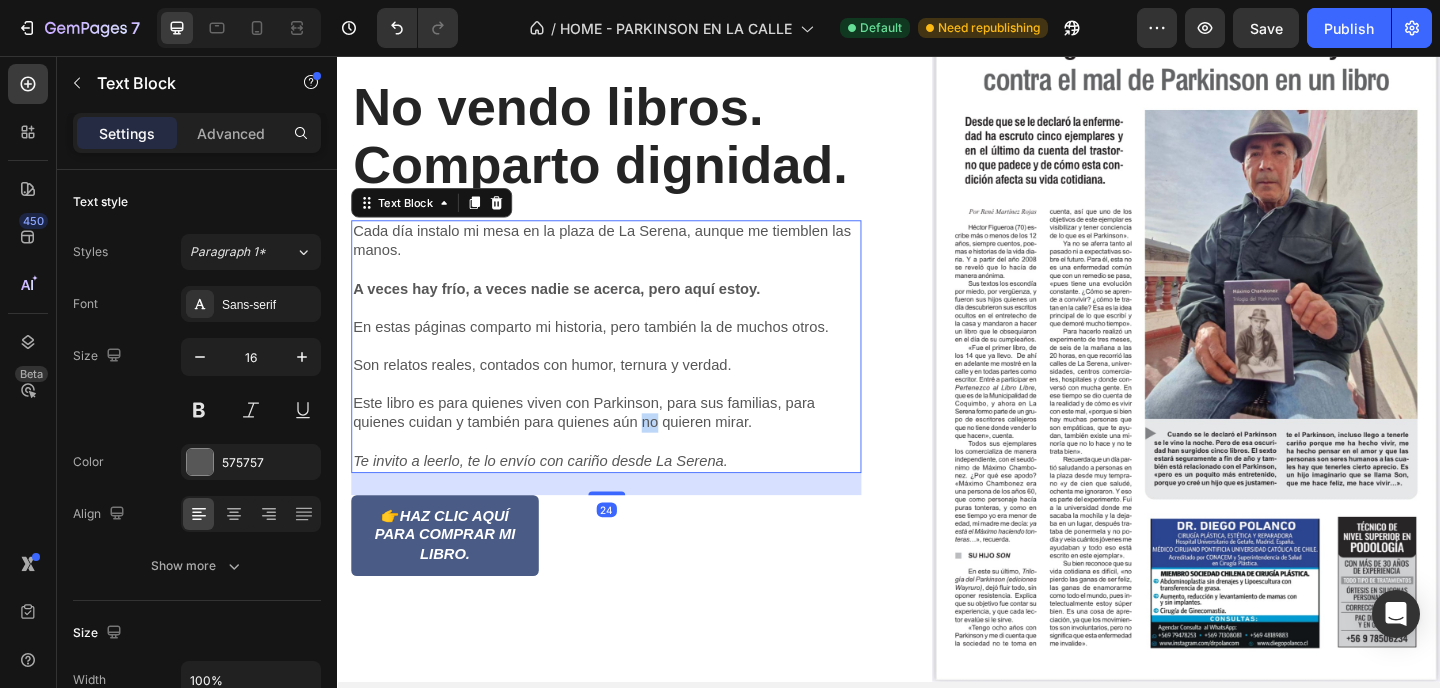 click on "Este libro es para quienes viven con Parkinson, para sus familias, para quienes cuidan y también para quienes aún no quieren mirar." at bounding box center (629, 435) 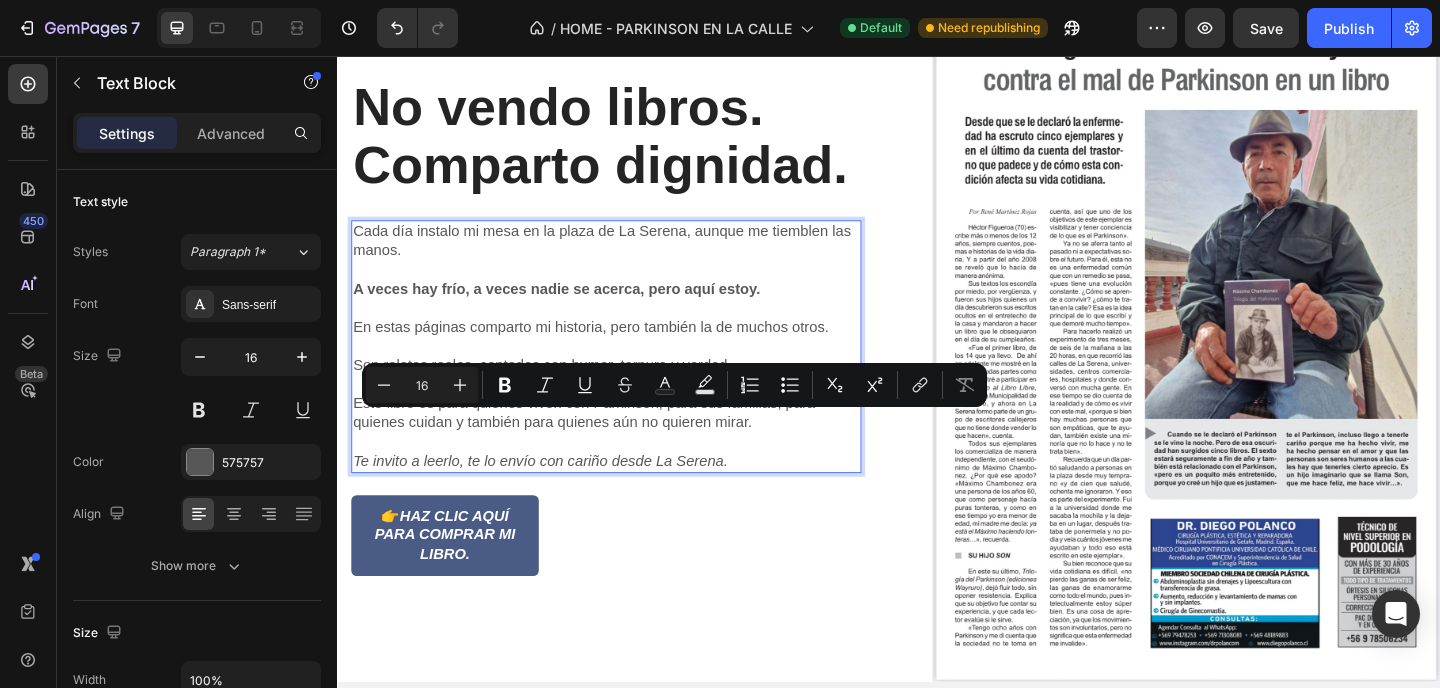 click on "Este libro es para quienes viven con Parkinson, para sus familias, para quienes cuidan y también para quienes aún no quieren mirar." at bounding box center [629, 435] 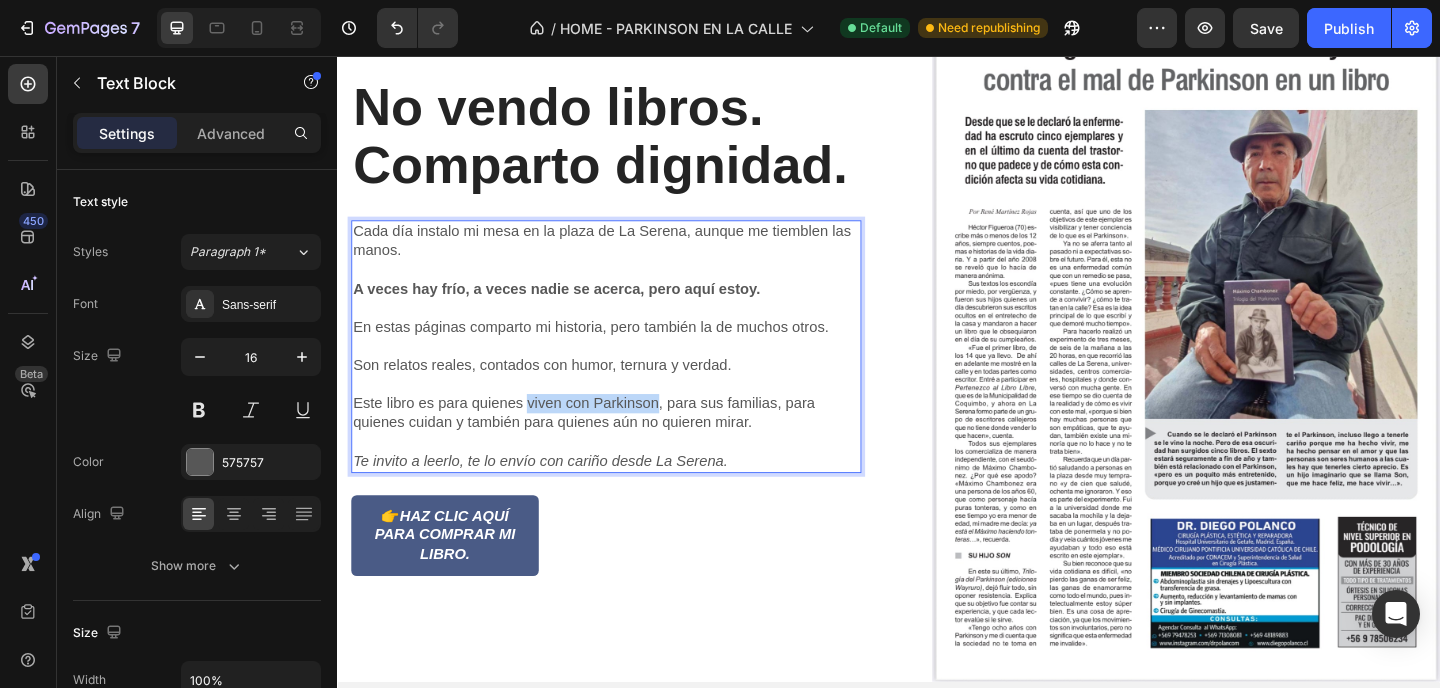 drag, startPoint x: 685, startPoint y: 433, endPoint x: 543, endPoint y: 438, distance: 142.088 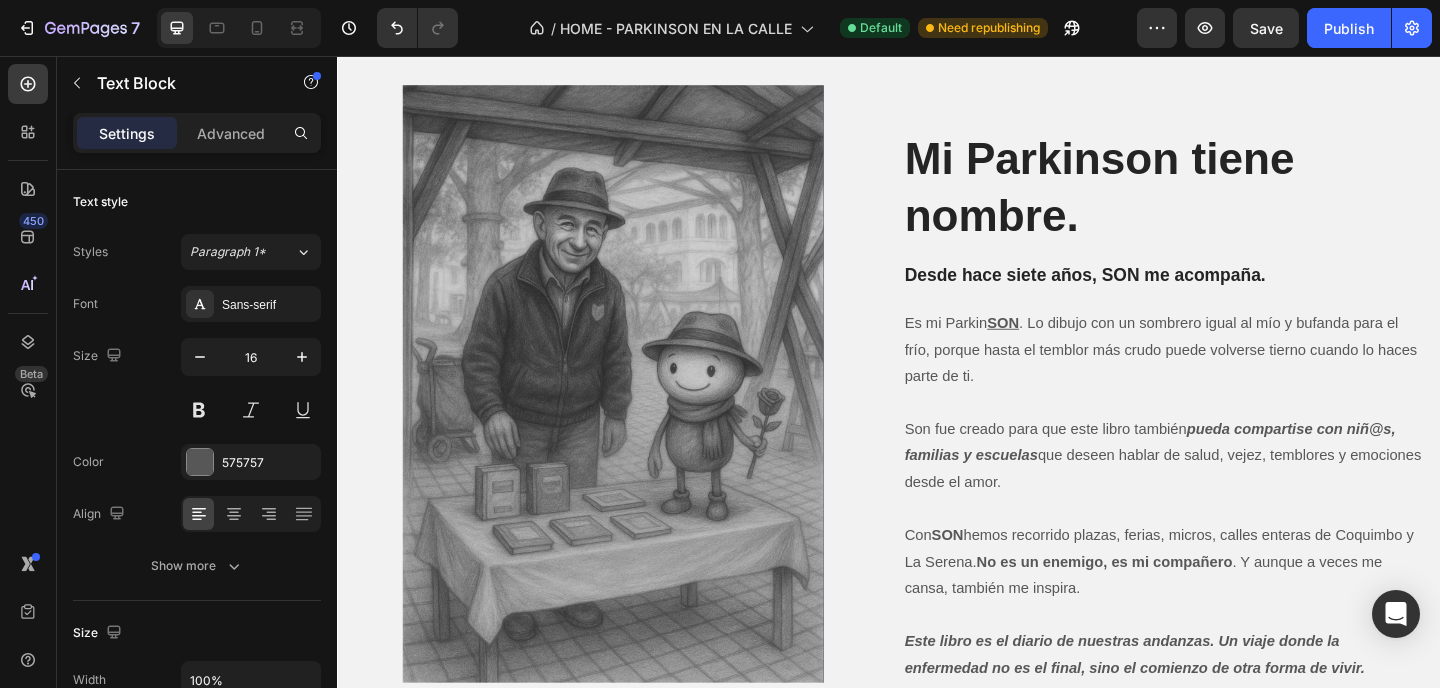 scroll, scrollTop: 2403, scrollLeft: 0, axis: vertical 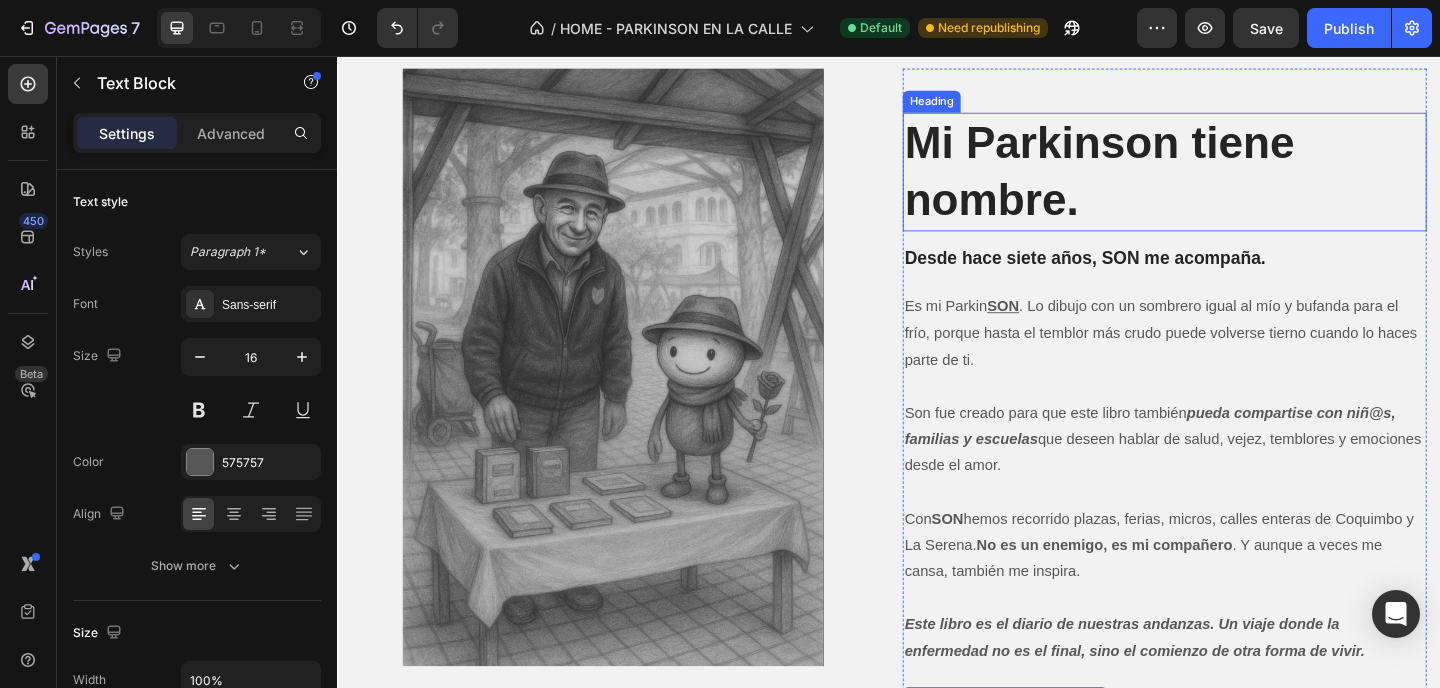 click on "Mi Parkinson tiene nombre." at bounding box center [1237, 182] 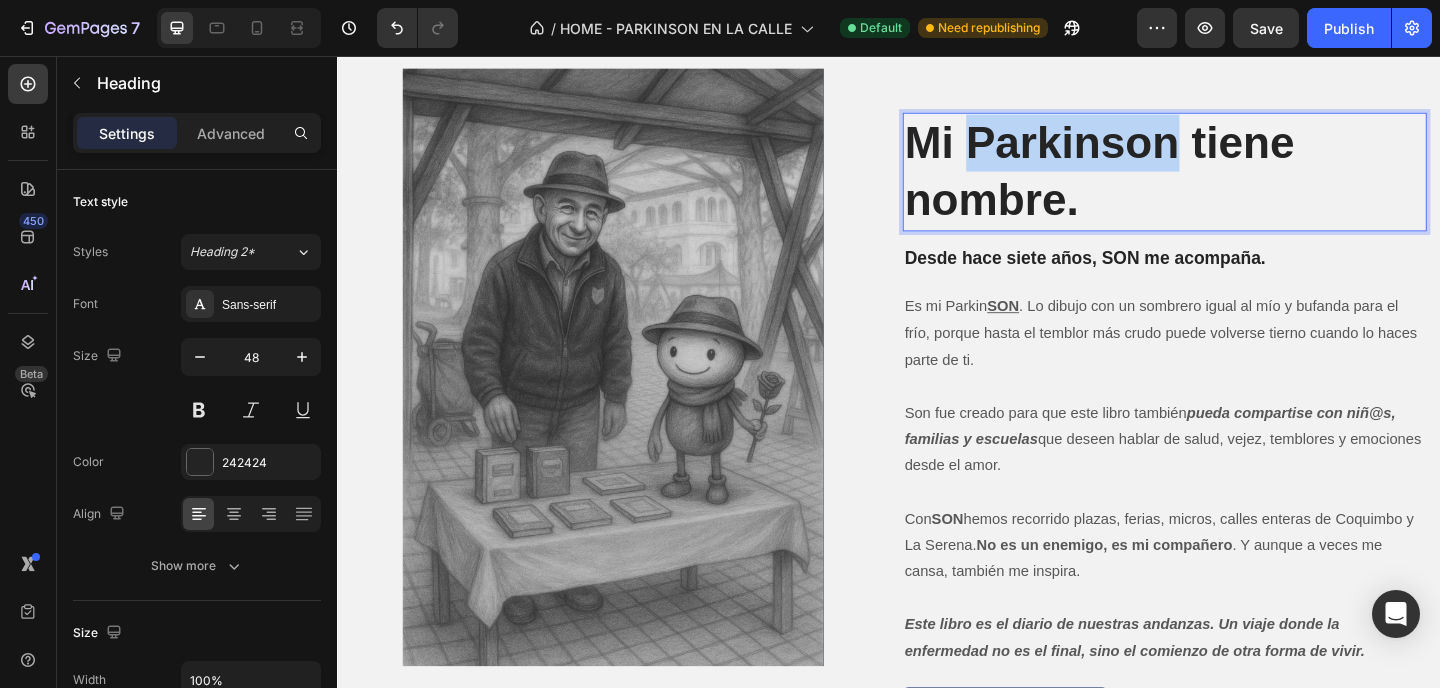 click on "Mi Parkinson tiene nombre." at bounding box center [1237, 182] 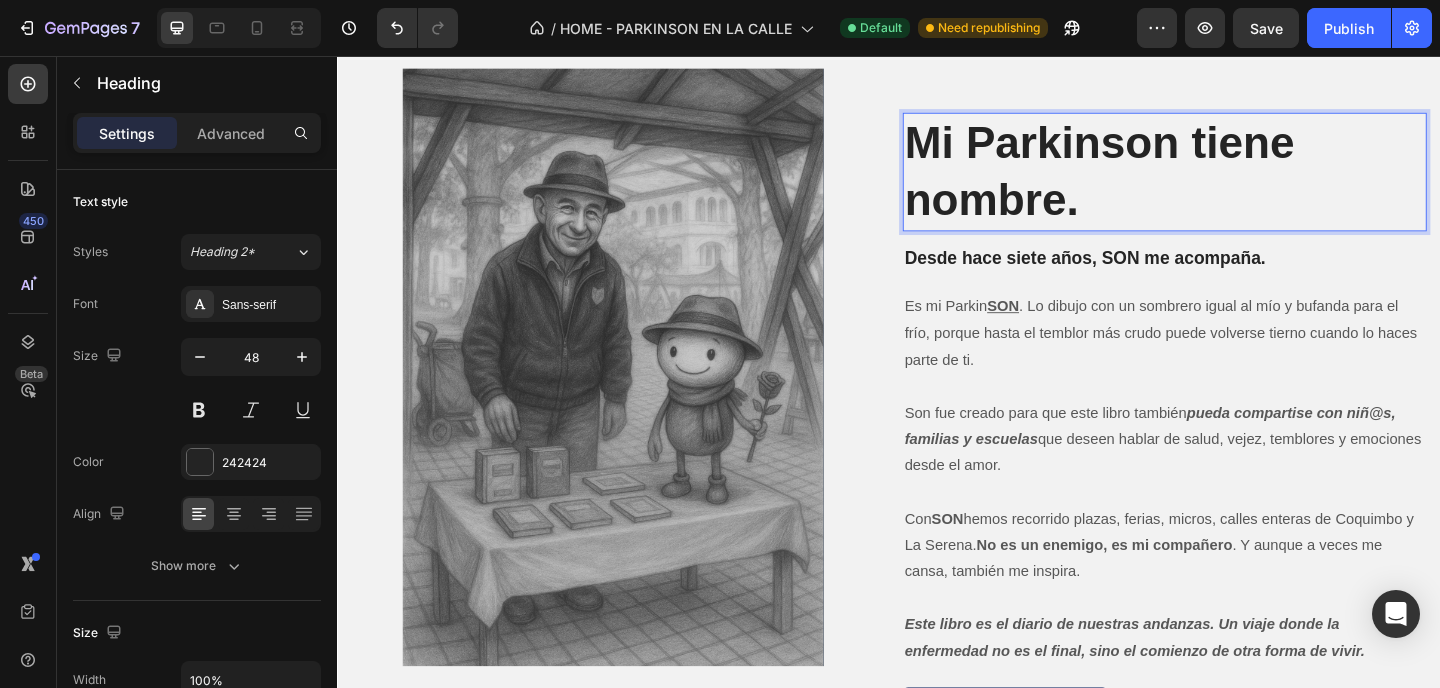 click on "Mi Parkinson tiene nombre." at bounding box center (1237, 182) 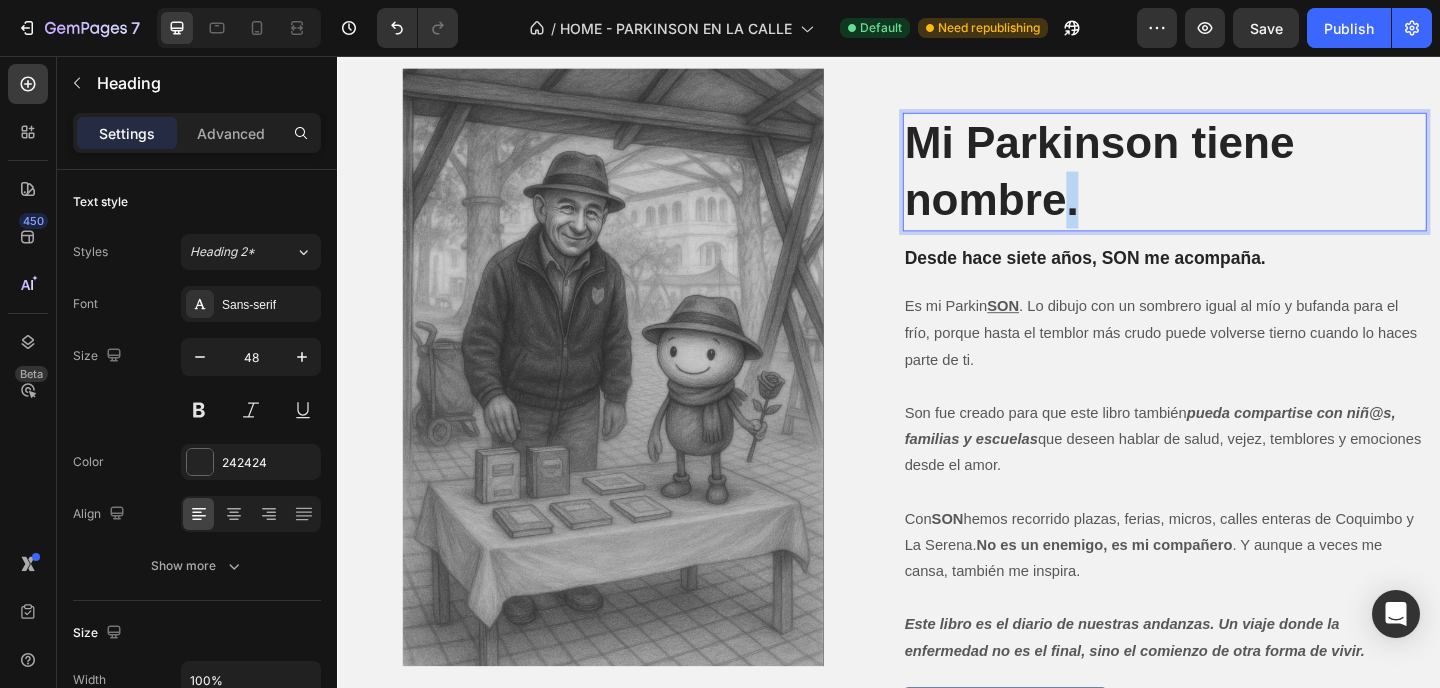 click on "Mi Parkinson tiene nombre." at bounding box center (1237, 182) 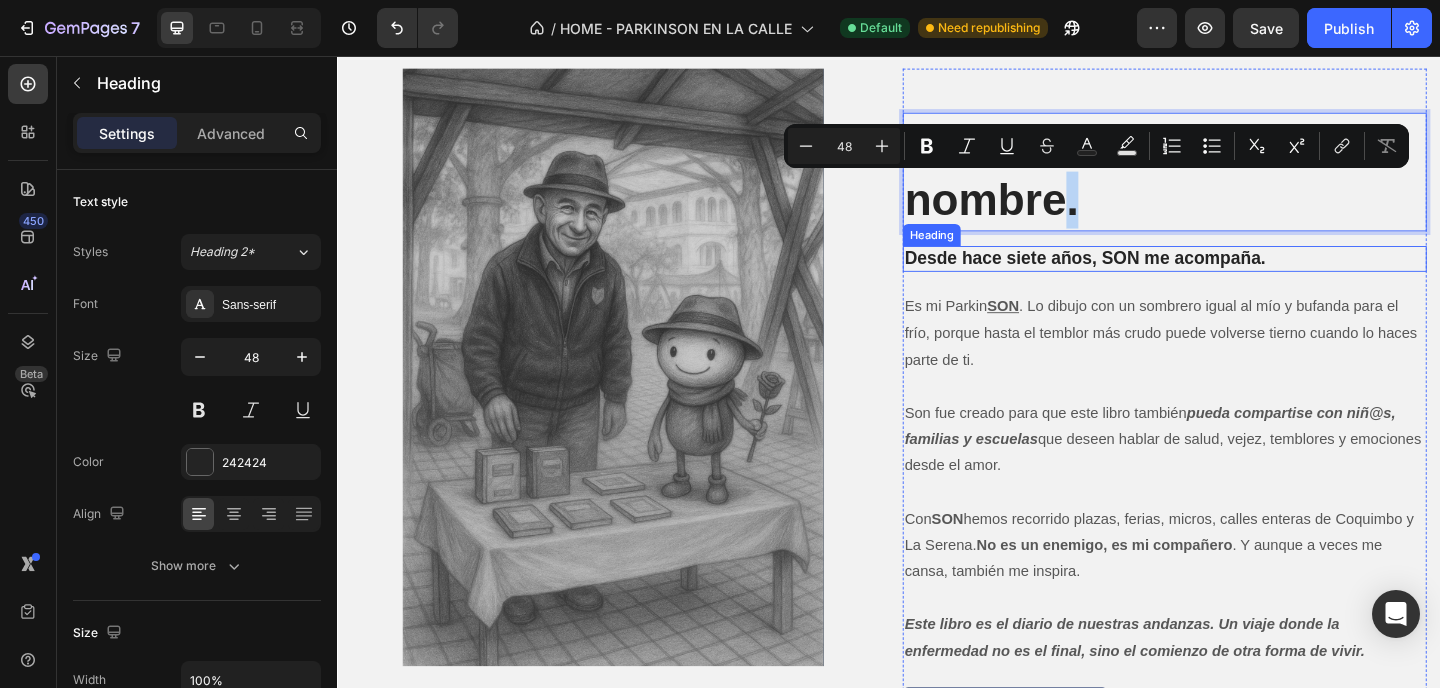 click on "Desde hace siete años, SON me acompaña." at bounding box center [1237, 277] 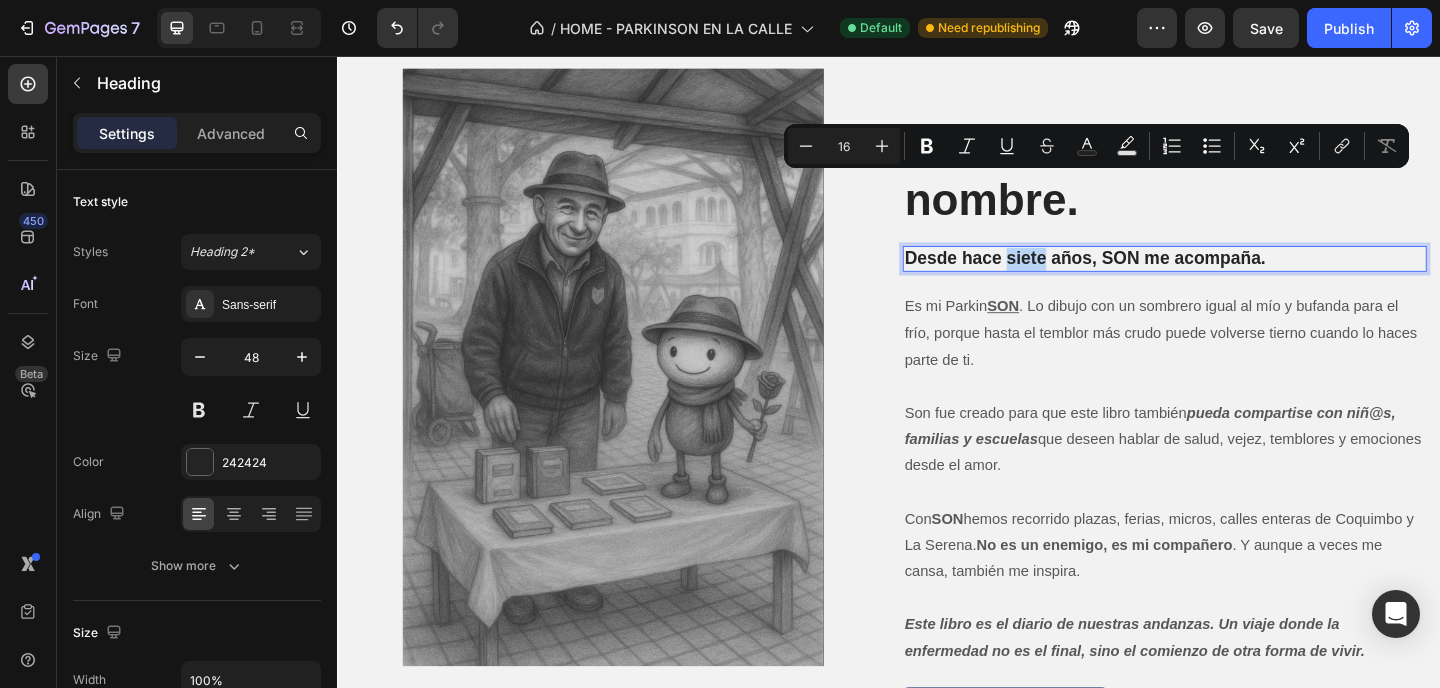 click on "Desde hace siete años, SON me acompaña." at bounding box center (1237, 277) 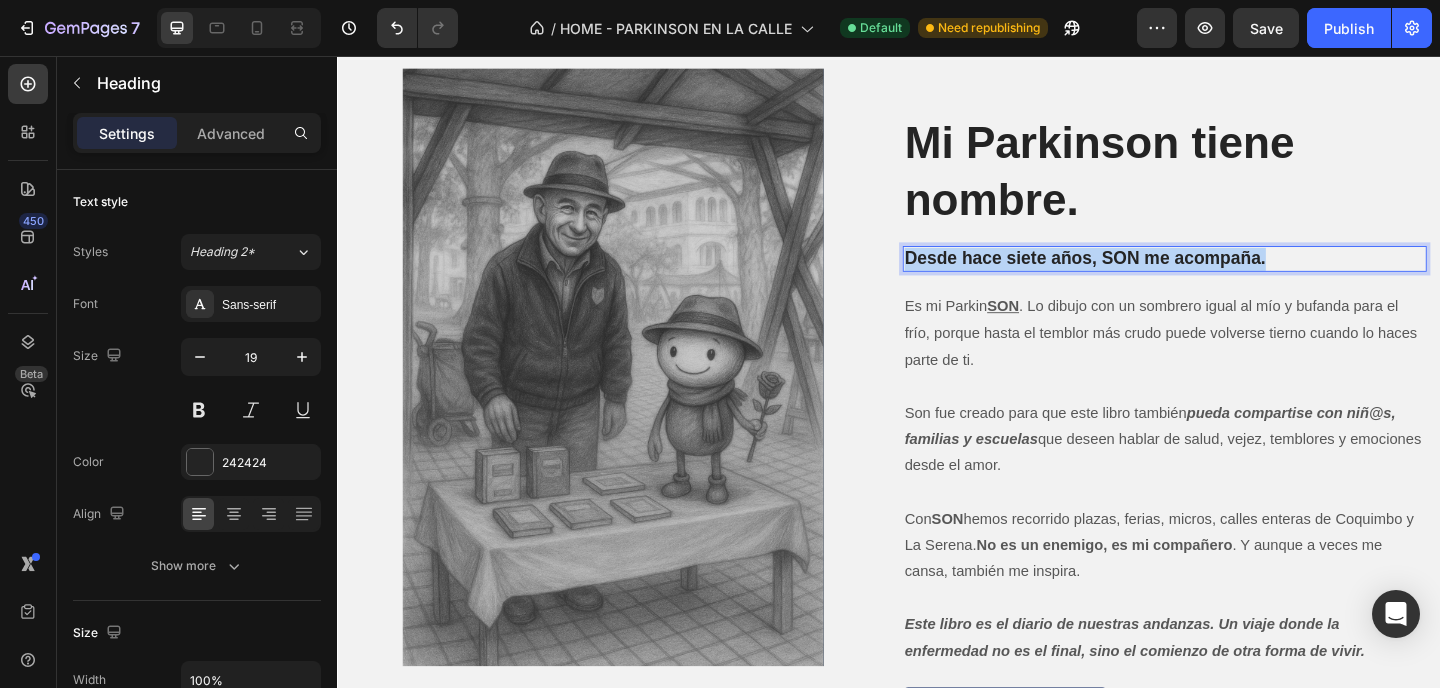 click on "Desde hace siete años, SON me acompaña." at bounding box center (1237, 277) 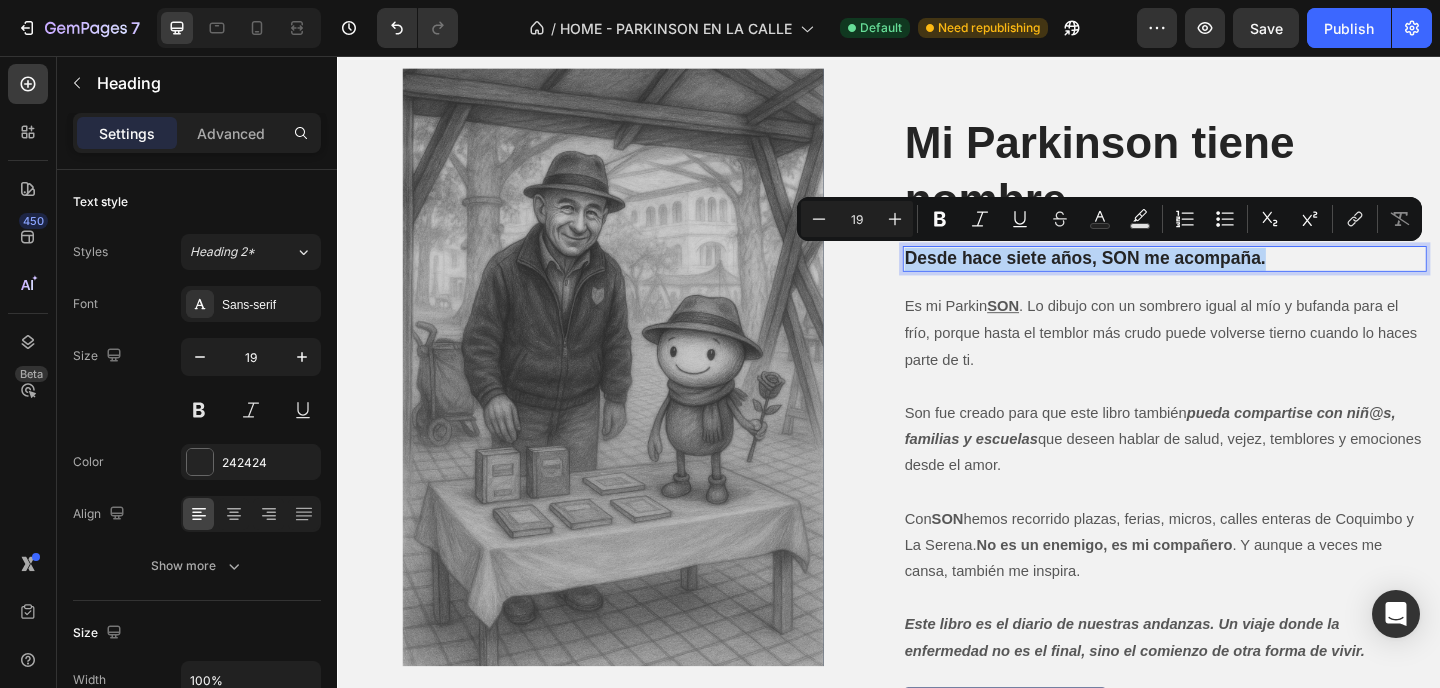copy on "Desde hace siete años, SON me acompaña." 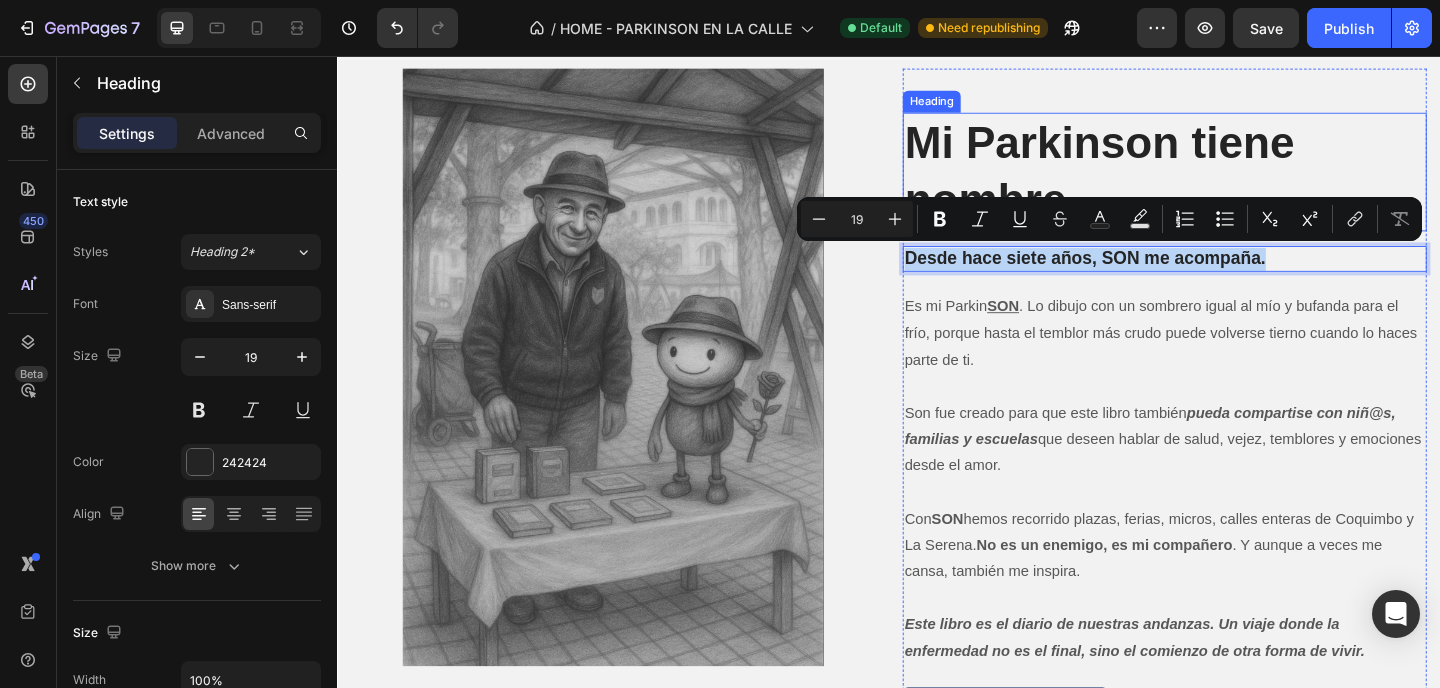 click on "Mi Parkinson tiene nombre. Heading" at bounding box center [1237, 182] 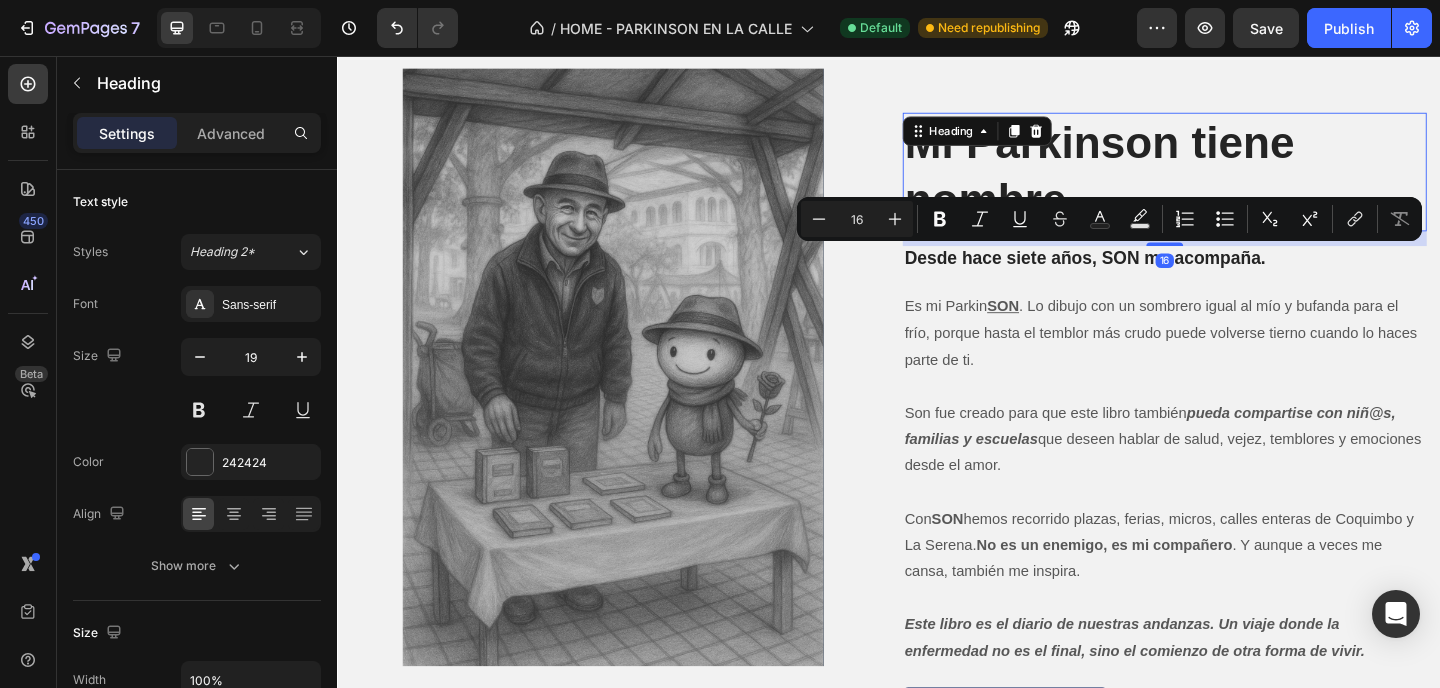 click at bounding box center (1073, 138) 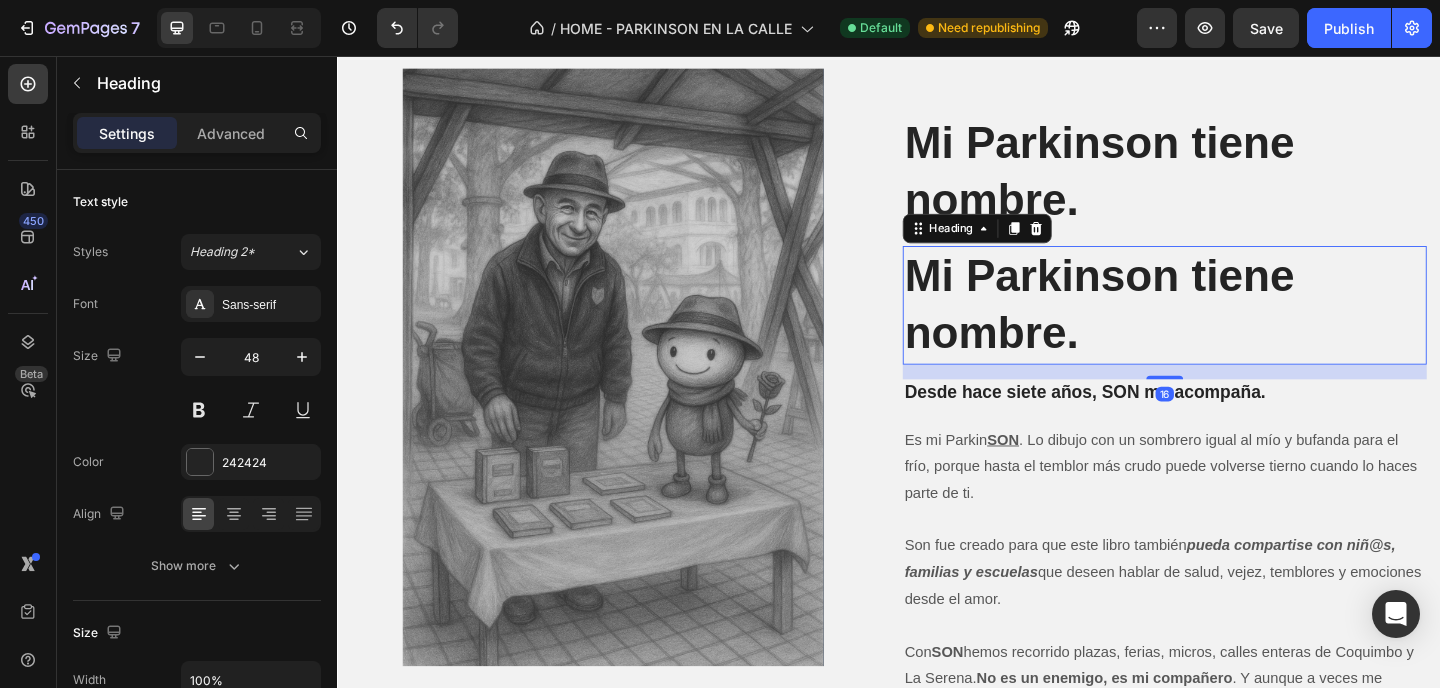 click on "Mi Parkinson tiene nombre." at bounding box center (1237, 182) 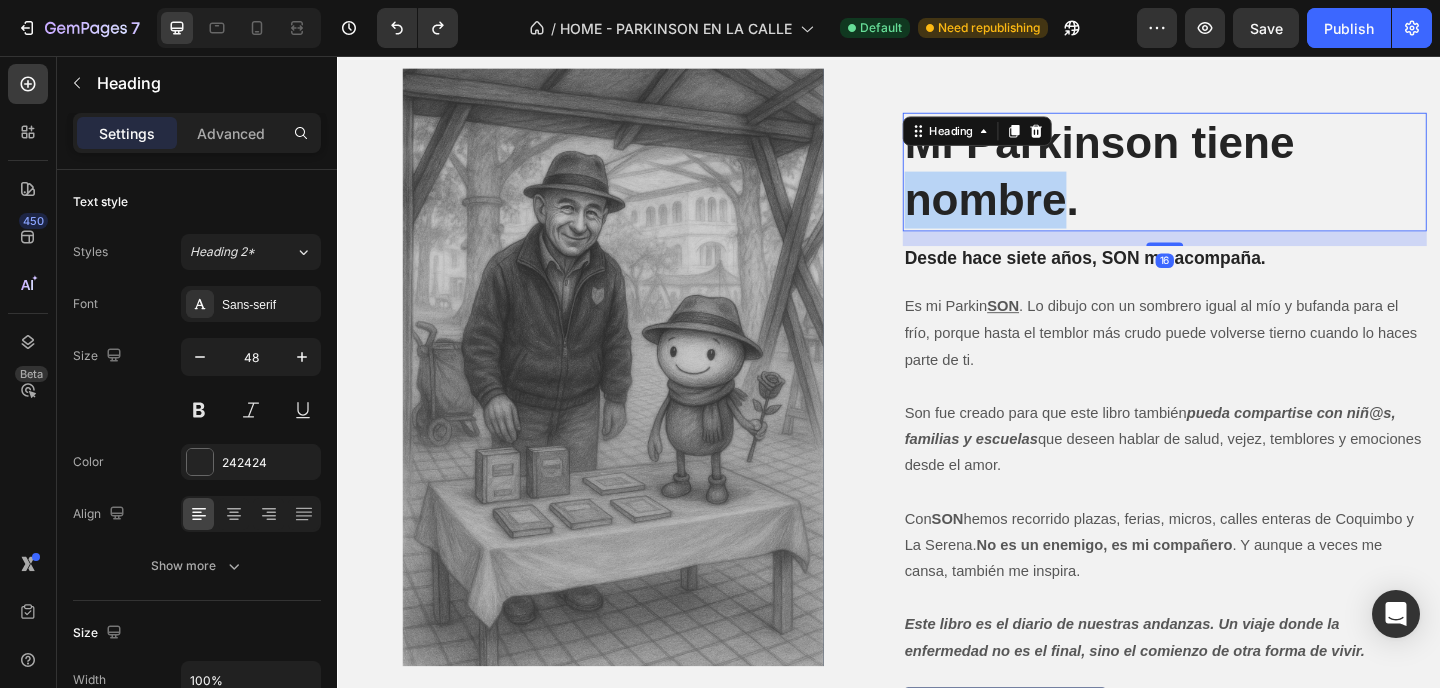 click on "Mi Parkinson tiene nombre." at bounding box center [1237, 182] 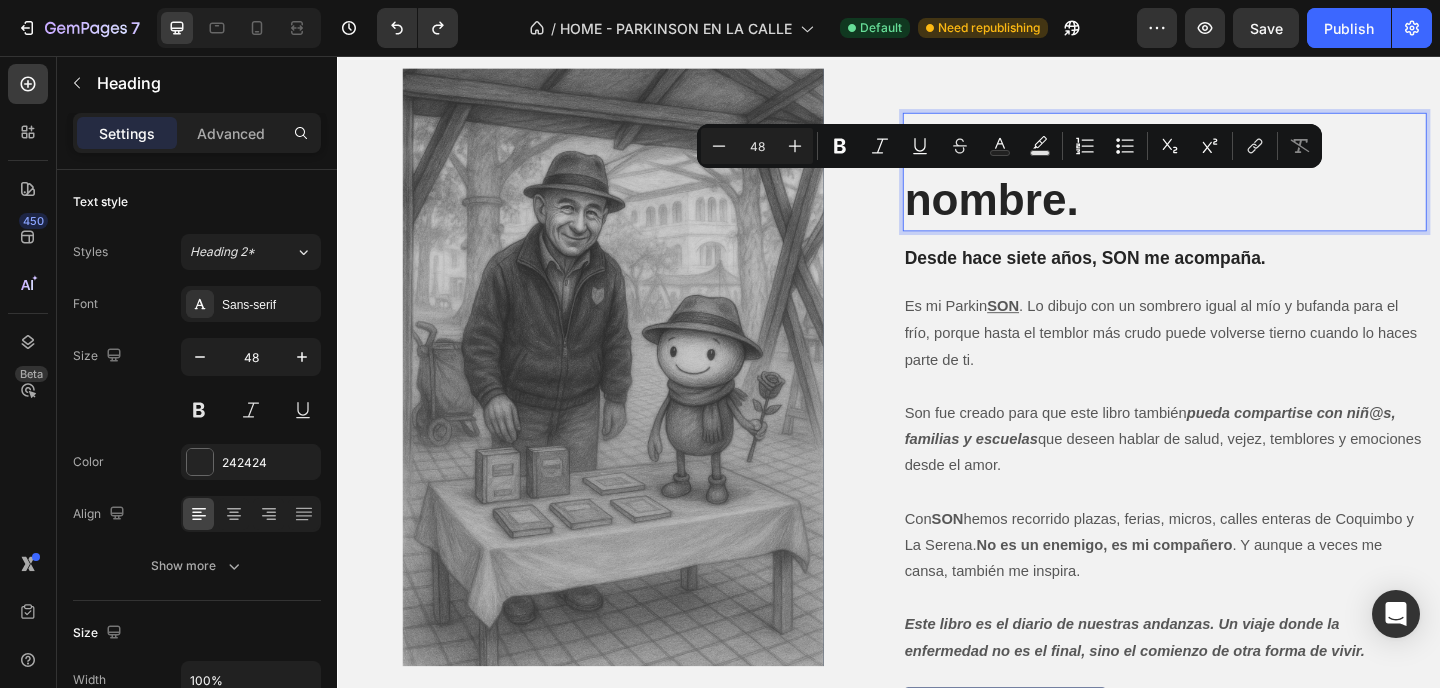click on "Mi Parkinson tiene nombre." at bounding box center [1237, 182] 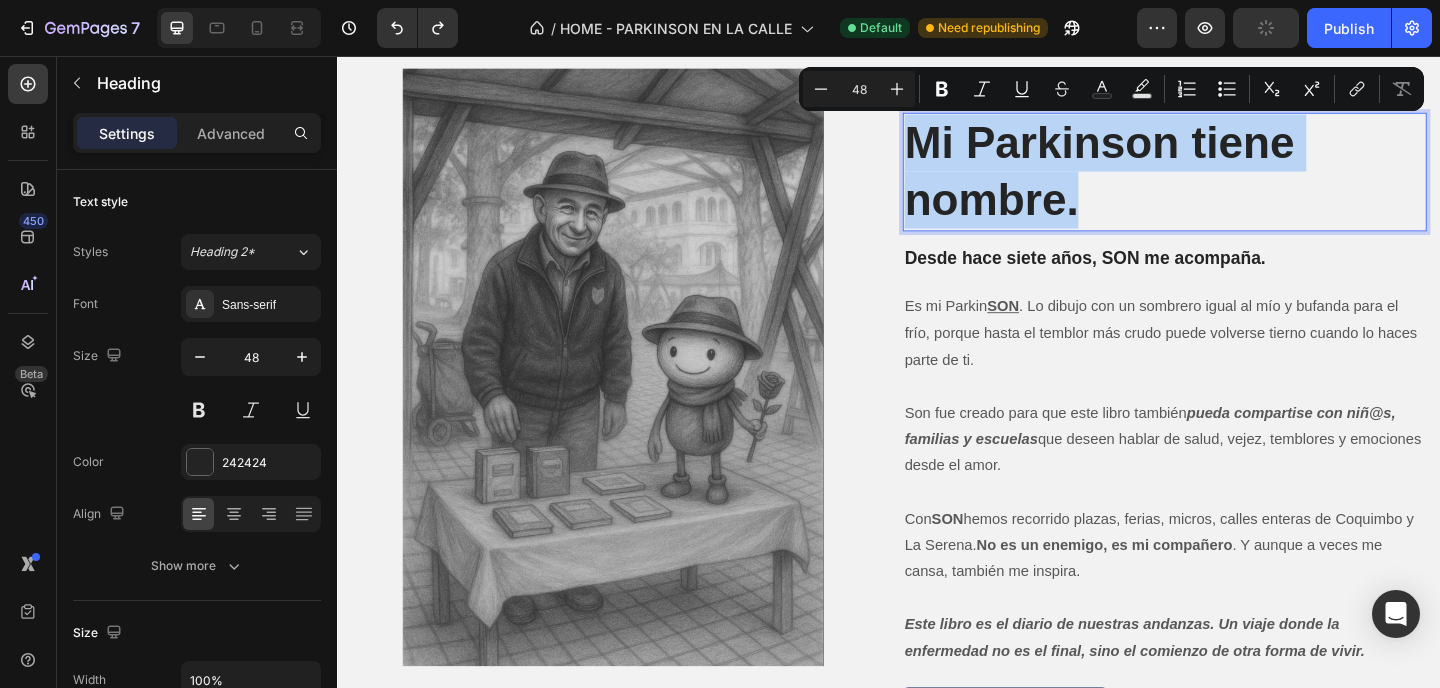 drag, startPoint x: 1141, startPoint y: 219, endPoint x: 961, endPoint y: 145, distance: 194.61757 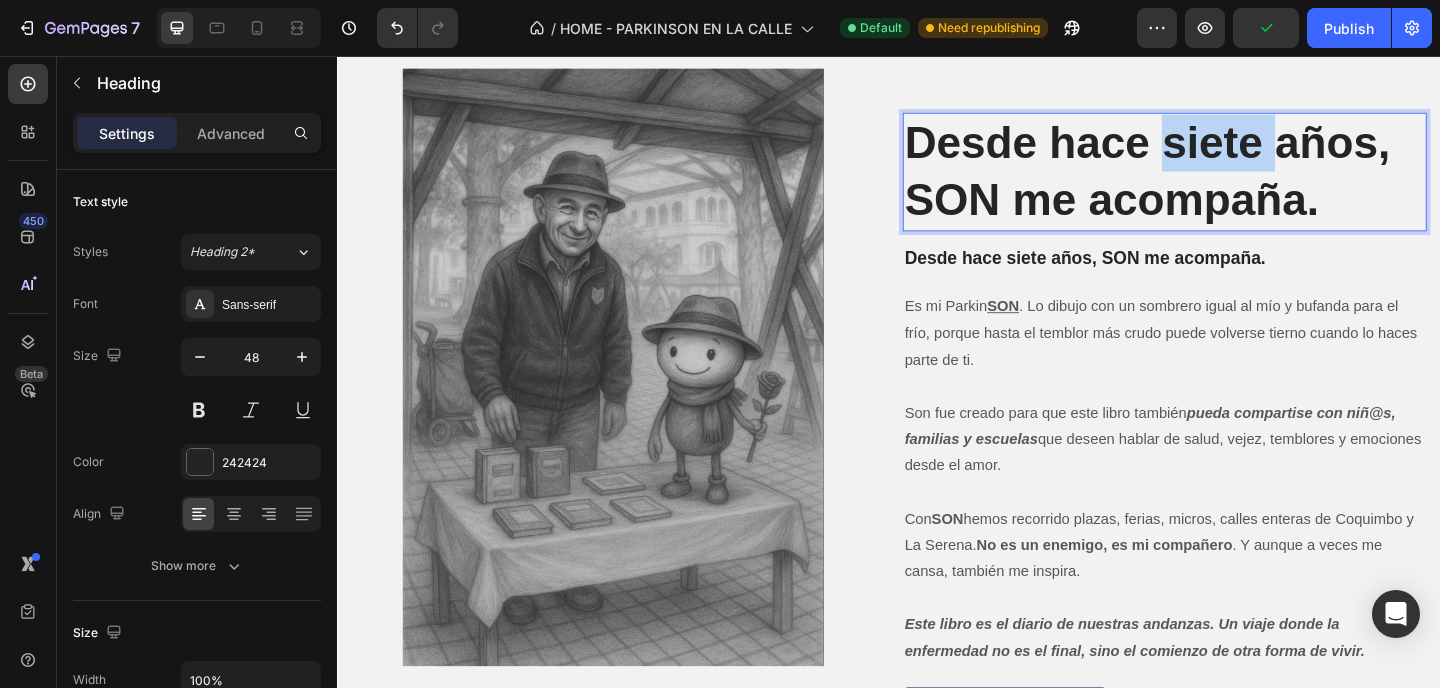 drag, startPoint x: 1353, startPoint y: 150, endPoint x: 1241, endPoint y: 157, distance: 112.21854 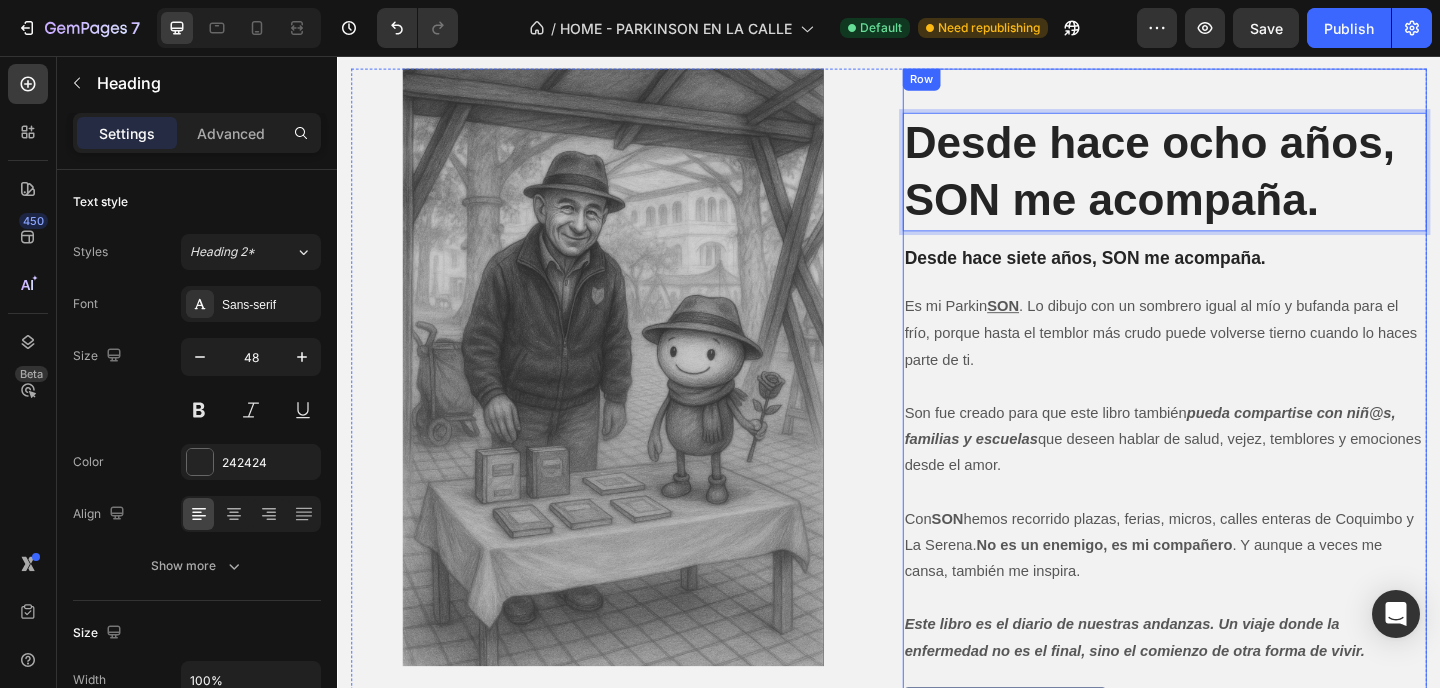 click on "Es mi Parkin SON . Lo dibujo con un sombrero igual al mío y bufanda para el frío, porque hasta el temblor más crudo puede volverse tierno cuando lo haces parte de ti." at bounding box center [1237, 358] 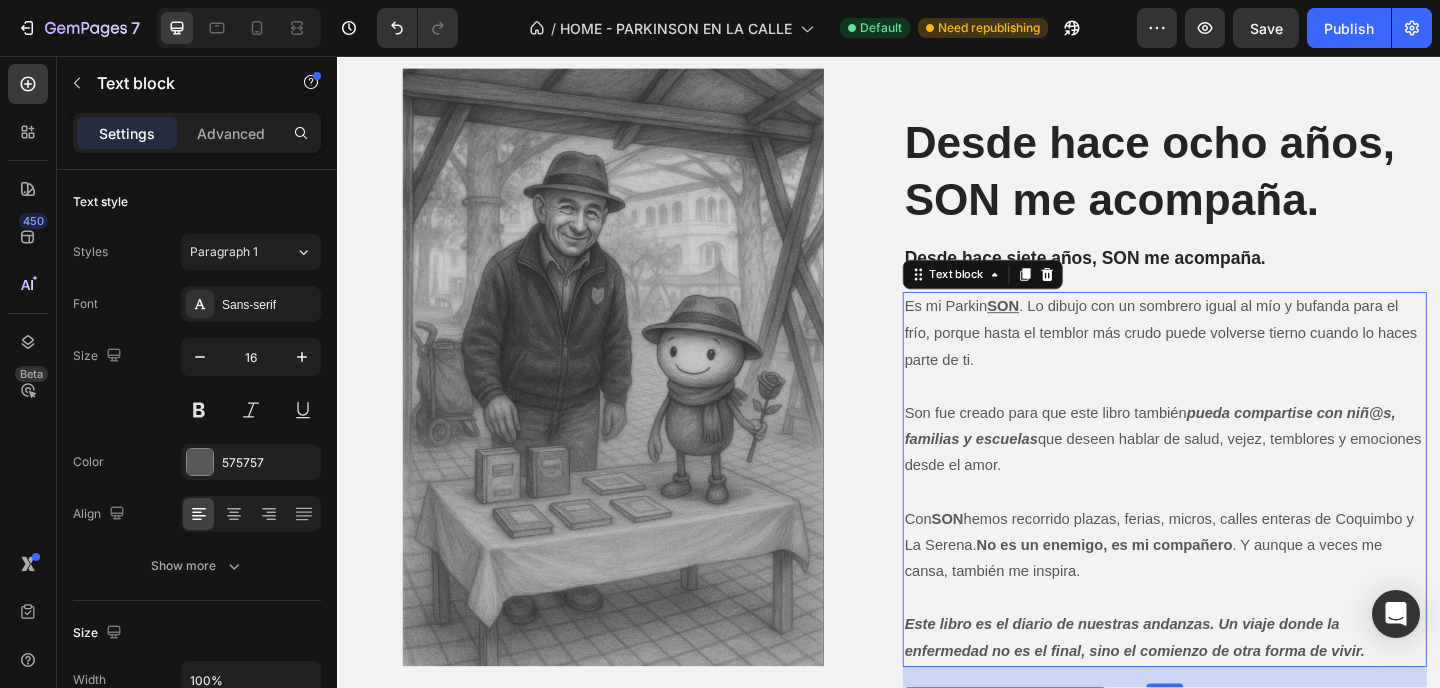 click on "Es mi Parkin SON . Lo dibujo con un sombrero igual al mío y bufanda para el frío, porque hasta el temblor más crudo puede volverse tierno cuando lo haces parte de ti." at bounding box center [1237, 358] 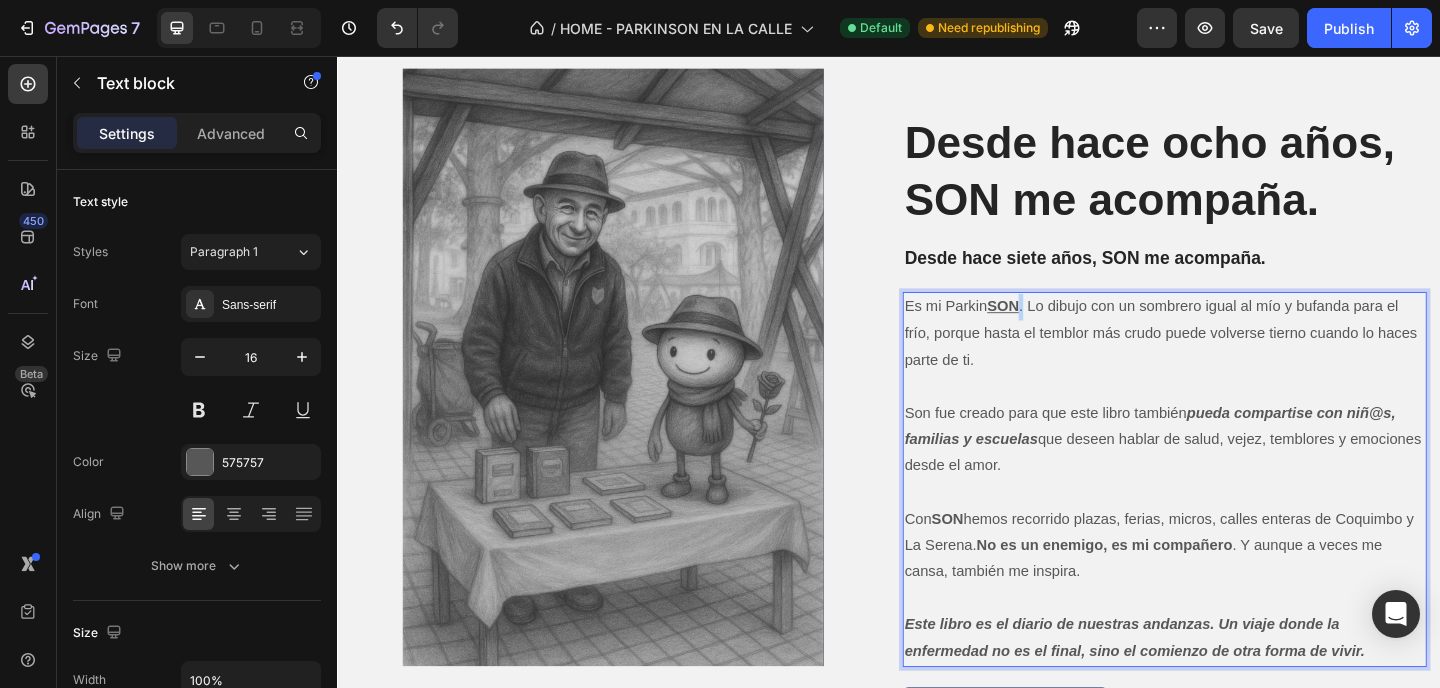 click on "Es mi Parkin SON . Lo dibujo con un sombrero igual al mío y bufanda para el frío, porque hasta el temblor más crudo puede volverse tierno cuando lo haces parte de ti." at bounding box center [1237, 358] 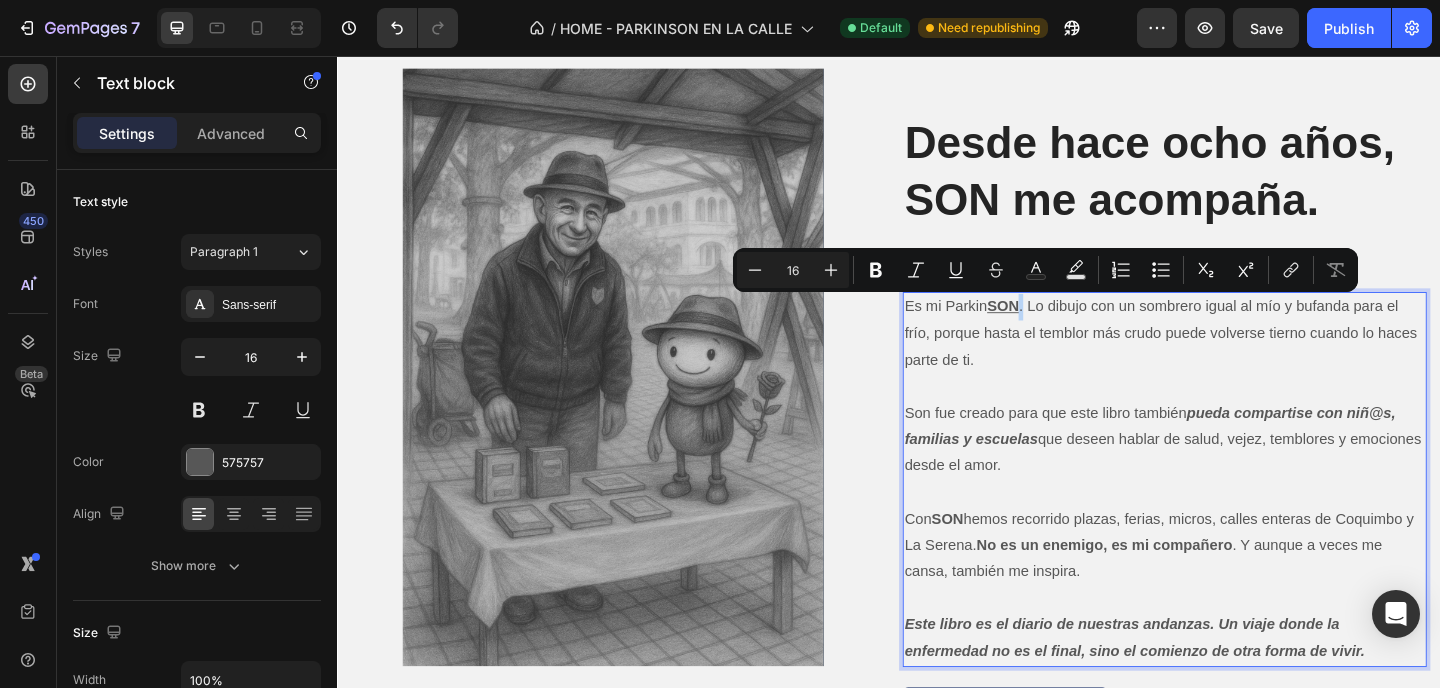 click on "Es mi Parkin SON . Lo dibujo con un sombrero igual al mío y bufanda para el frío, porque hasta el temblor más crudo puede volverse tierno cuando lo haces parte de ti." at bounding box center (1237, 358) 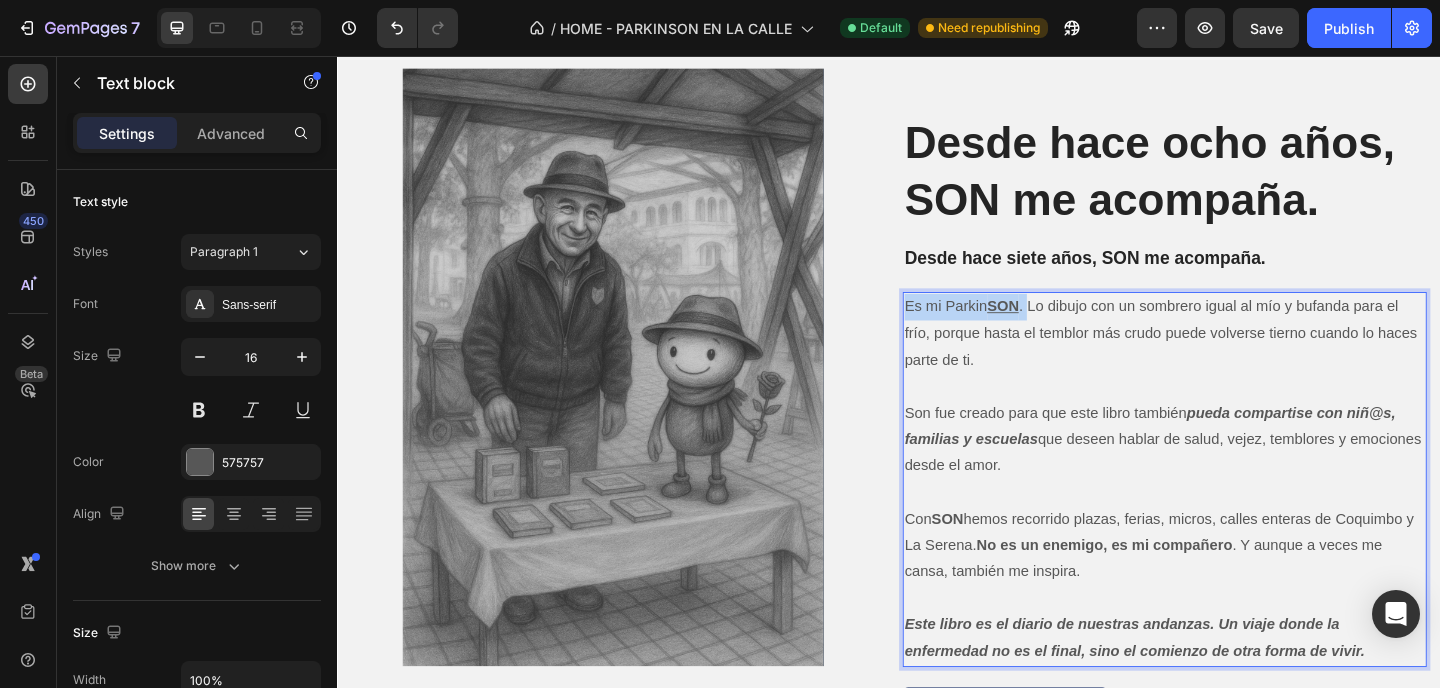 drag, startPoint x: 1081, startPoint y: 332, endPoint x: 957, endPoint y: 333, distance: 124.004036 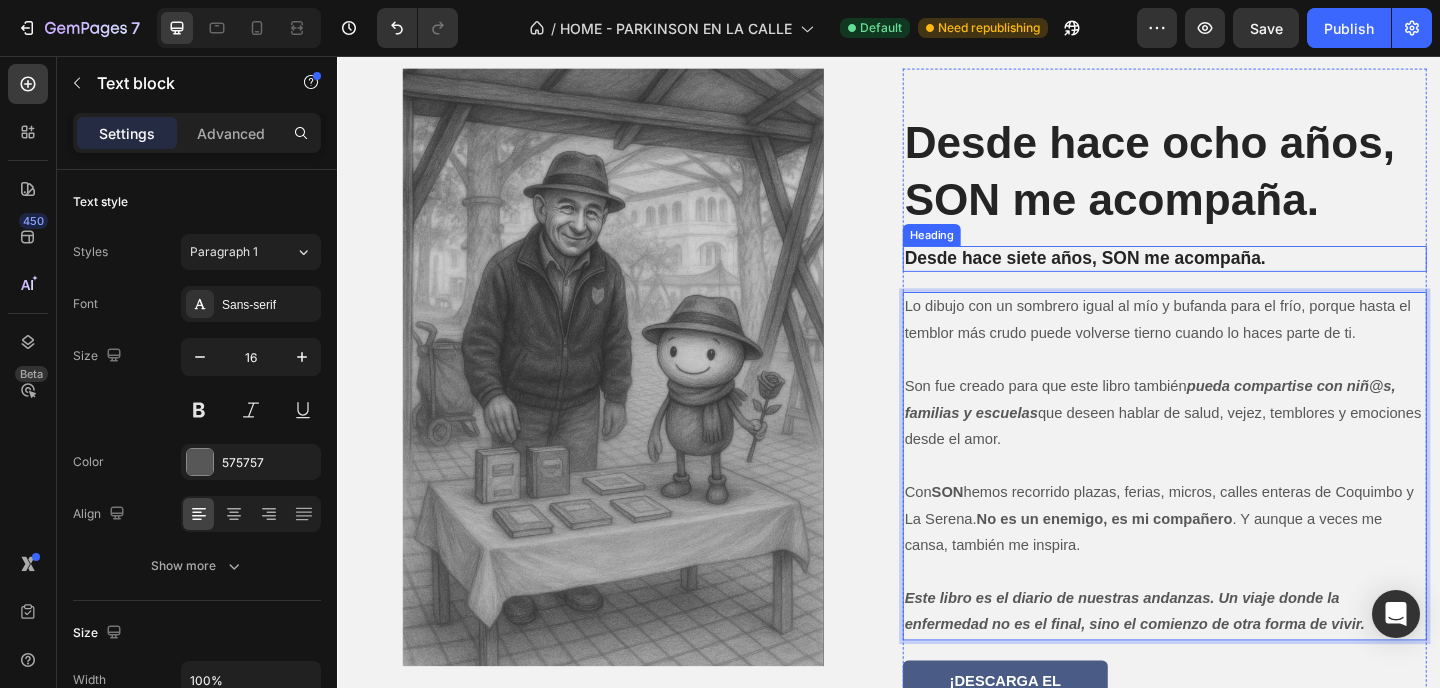 click on "Desde hace siete años, SON me acompaña." at bounding box center [1237, 277] 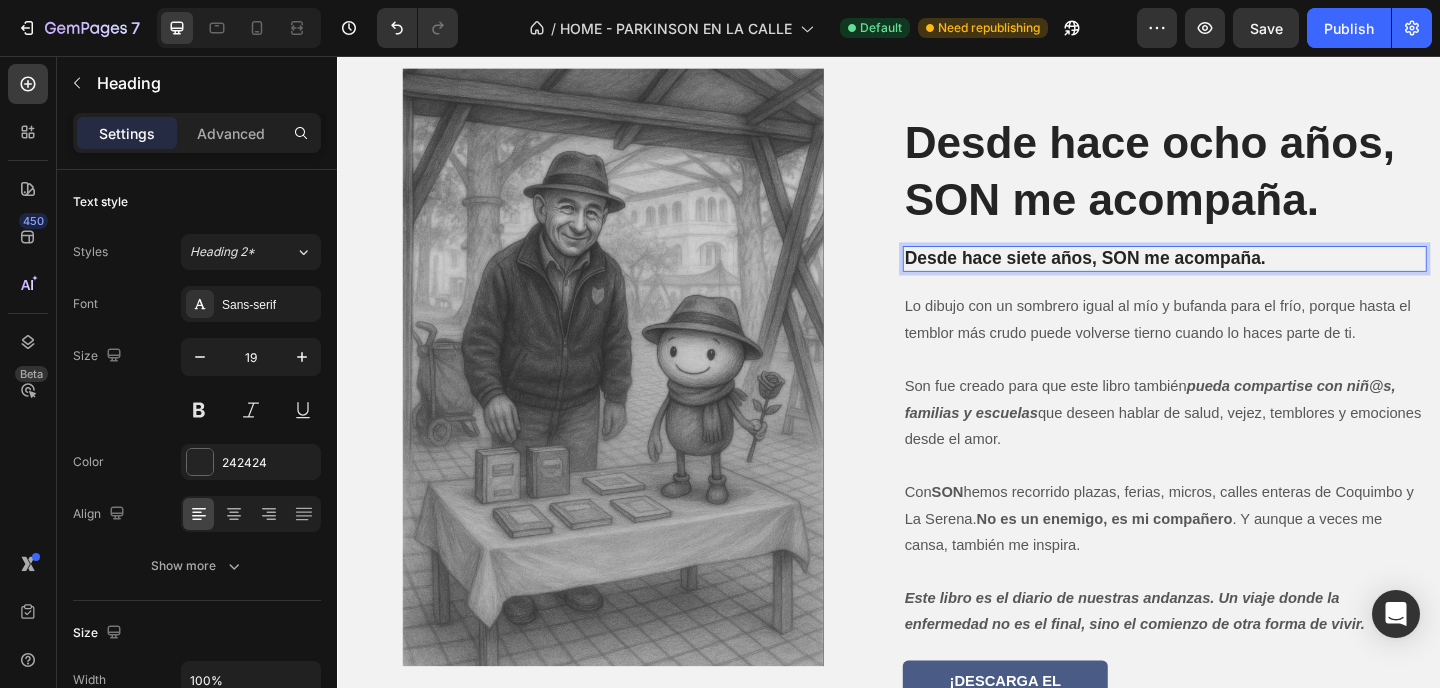 click on "Desde hace siete años, SON me acompaña." at bounding box center [1237, 277] 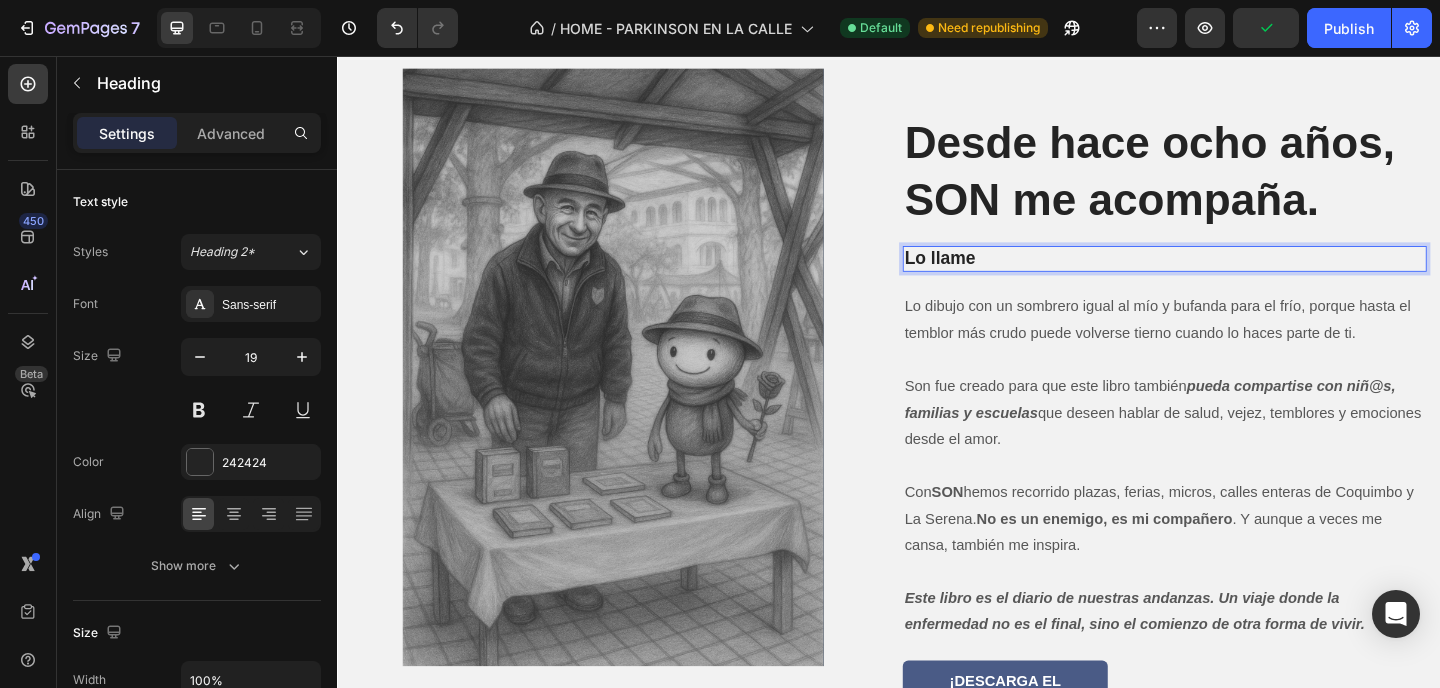 type 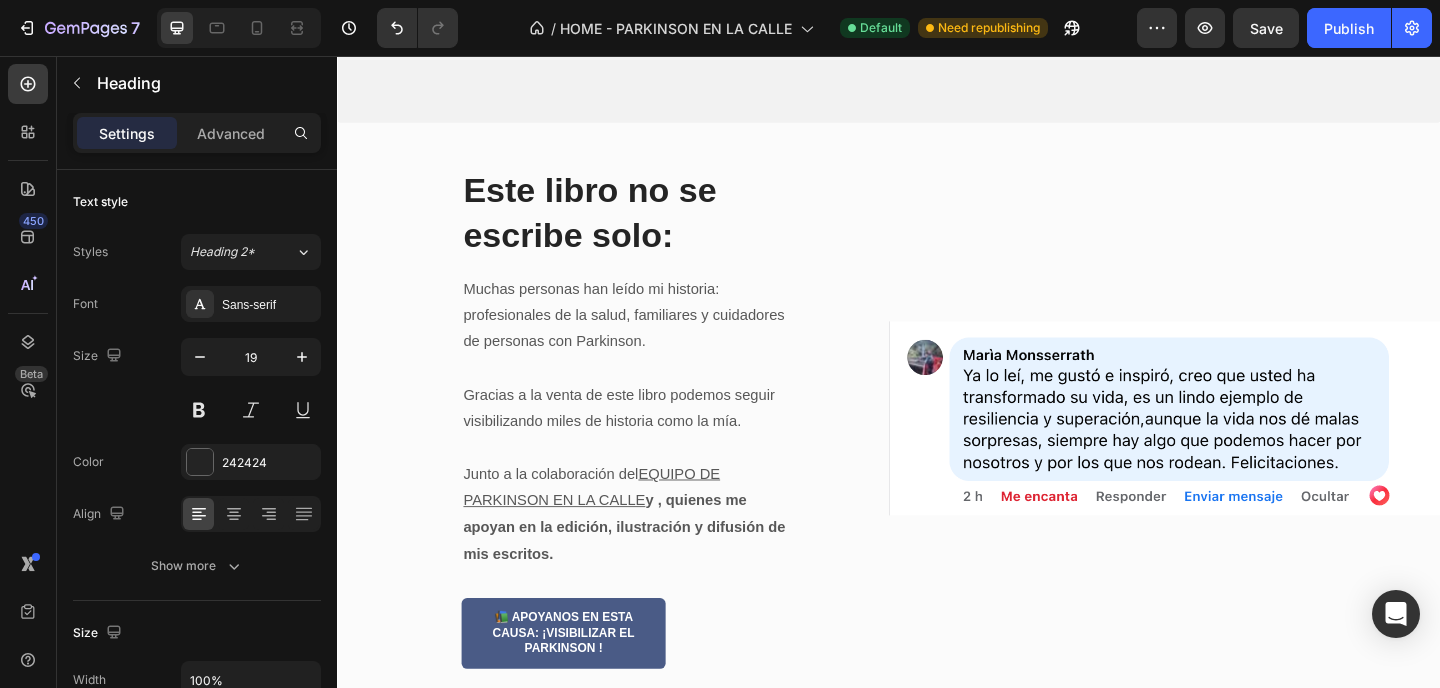 scroll, scrollTop: 3271, scrollLeft: 0, axis: vertical 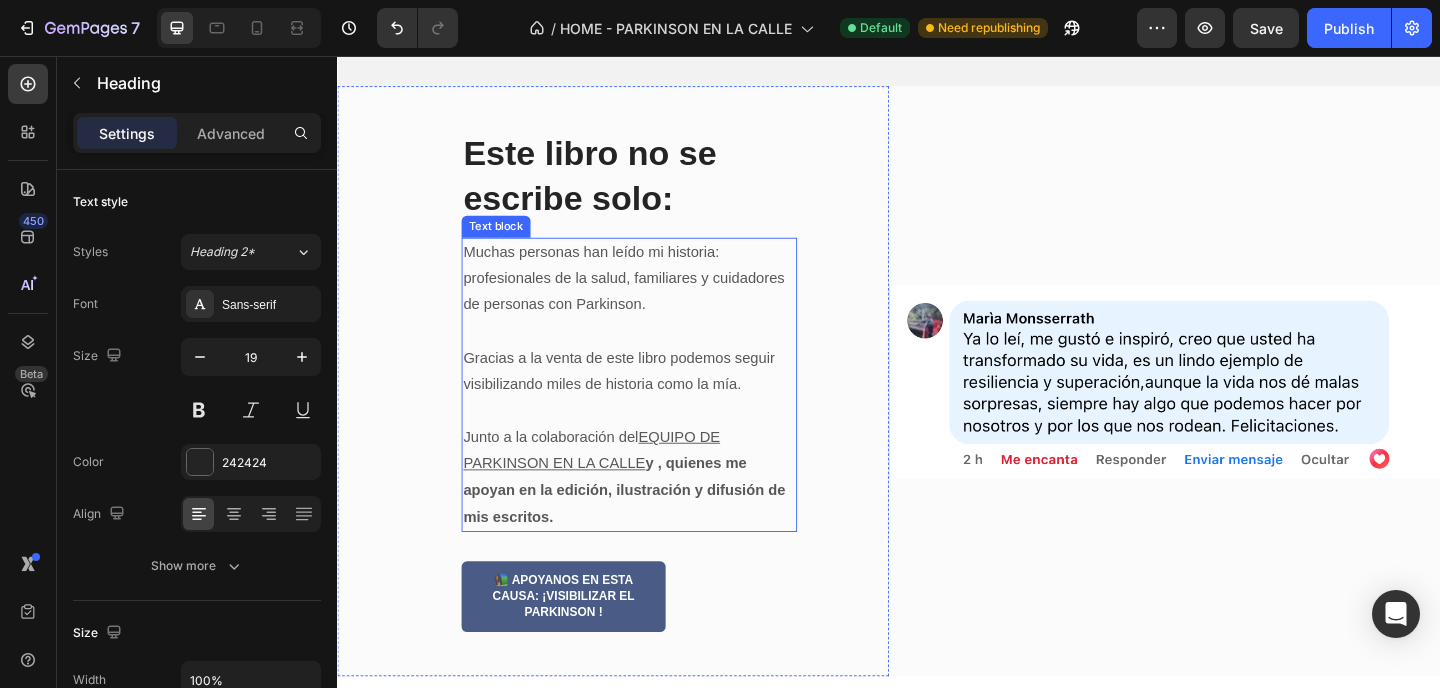 click on "Muchas personas han leído mi historia: profesionales de la salud,  familiares y cuidadores de personas con Parkinson." at bounding box center (654, 299) 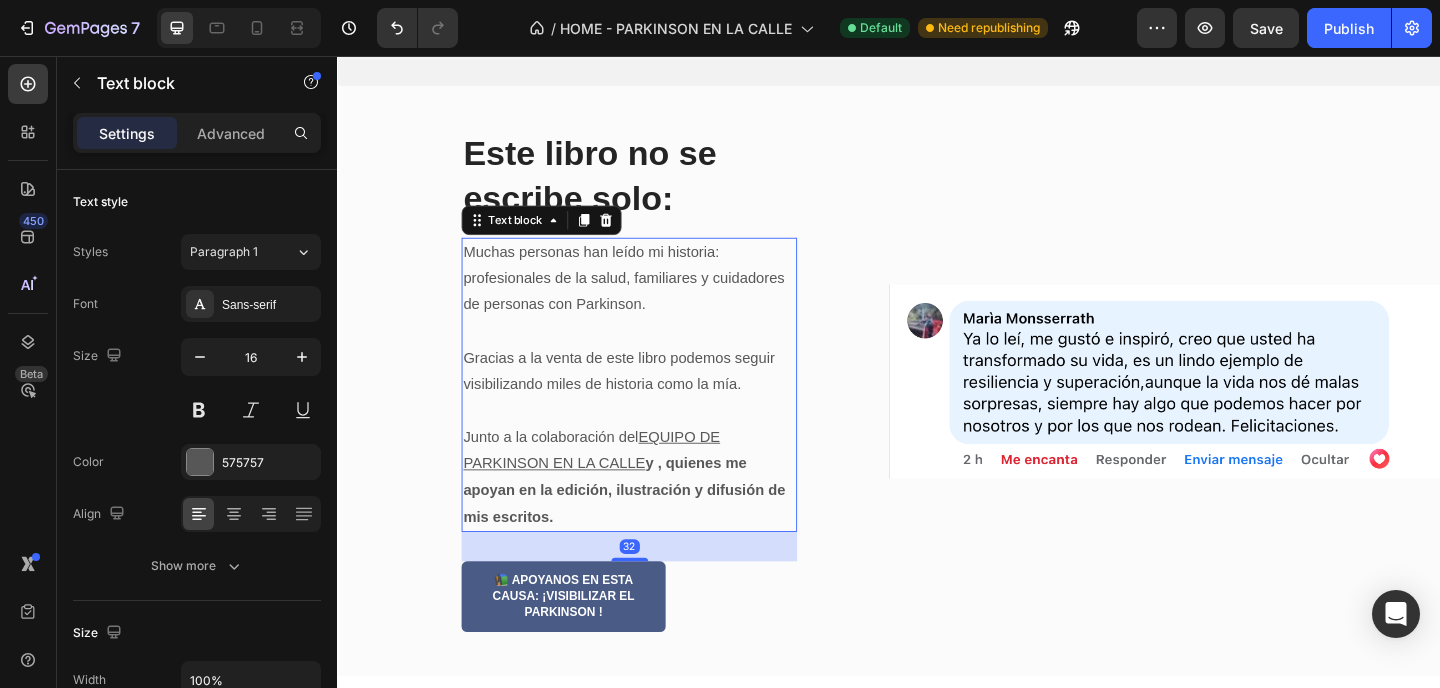 click on "Muchas personas han leído mi historia: profesionales de la salud,  familiares y cuidadores de personas con Parkinson." at bounding box center (654, 299) 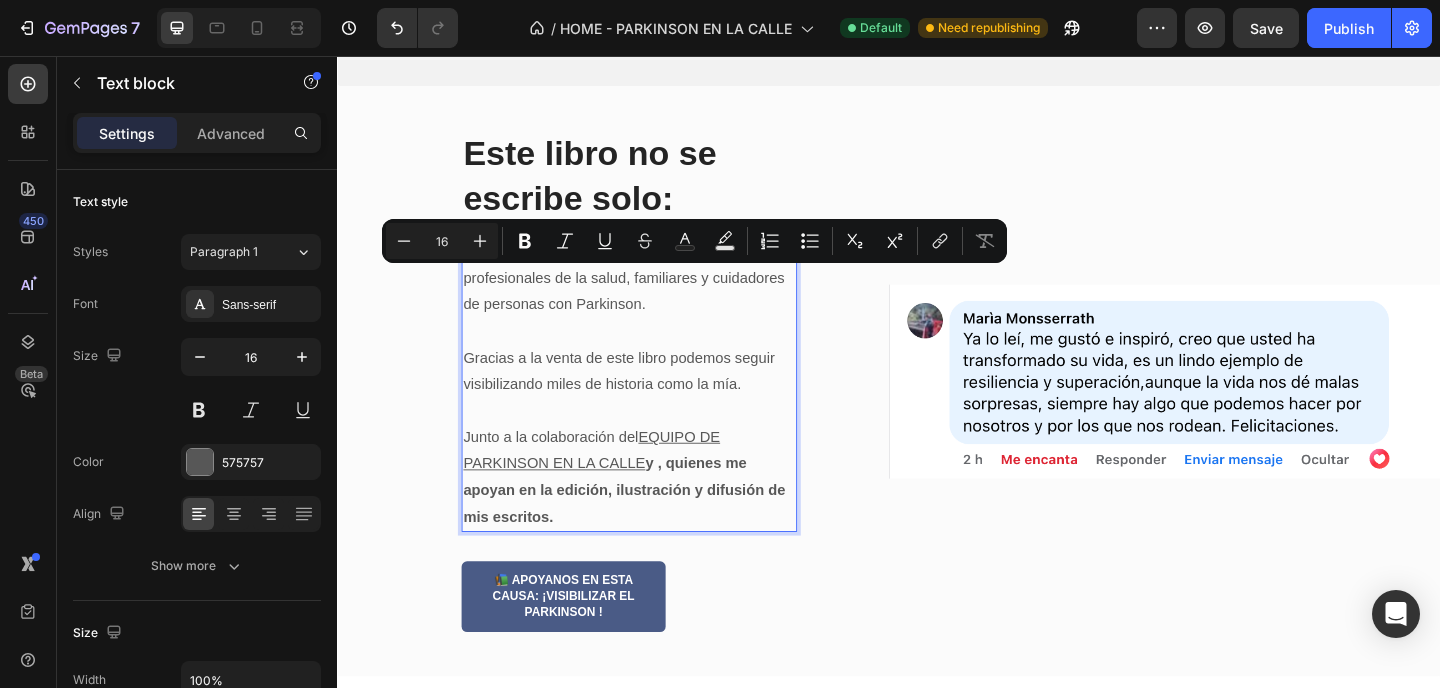 click on "Muchas personas han leído mi historia: profesionales de la salud,  familiares y cuidadores de personas con Parkinson." at bounding box center (654, 299) 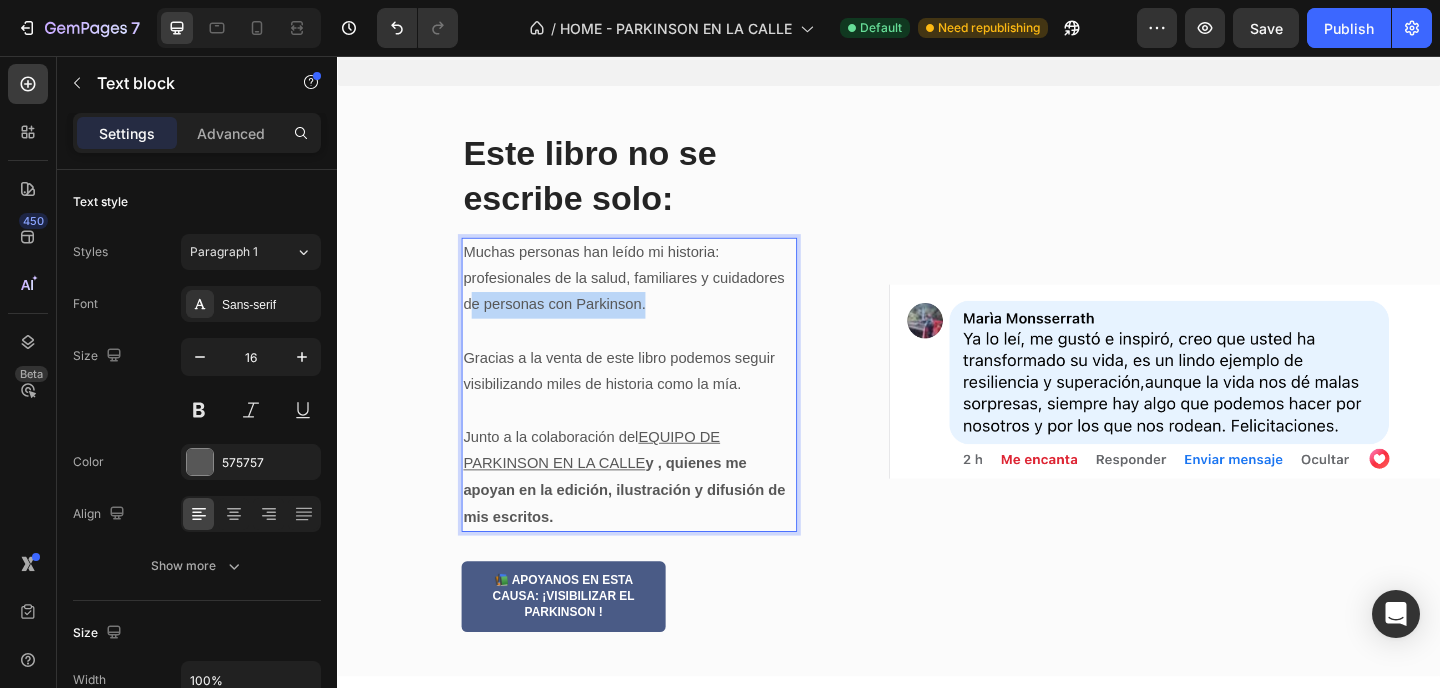 drag, startPoint x: 681, startPoint y: 329, endPoint x: 479, endPoint y: 334, distance: 202.06187 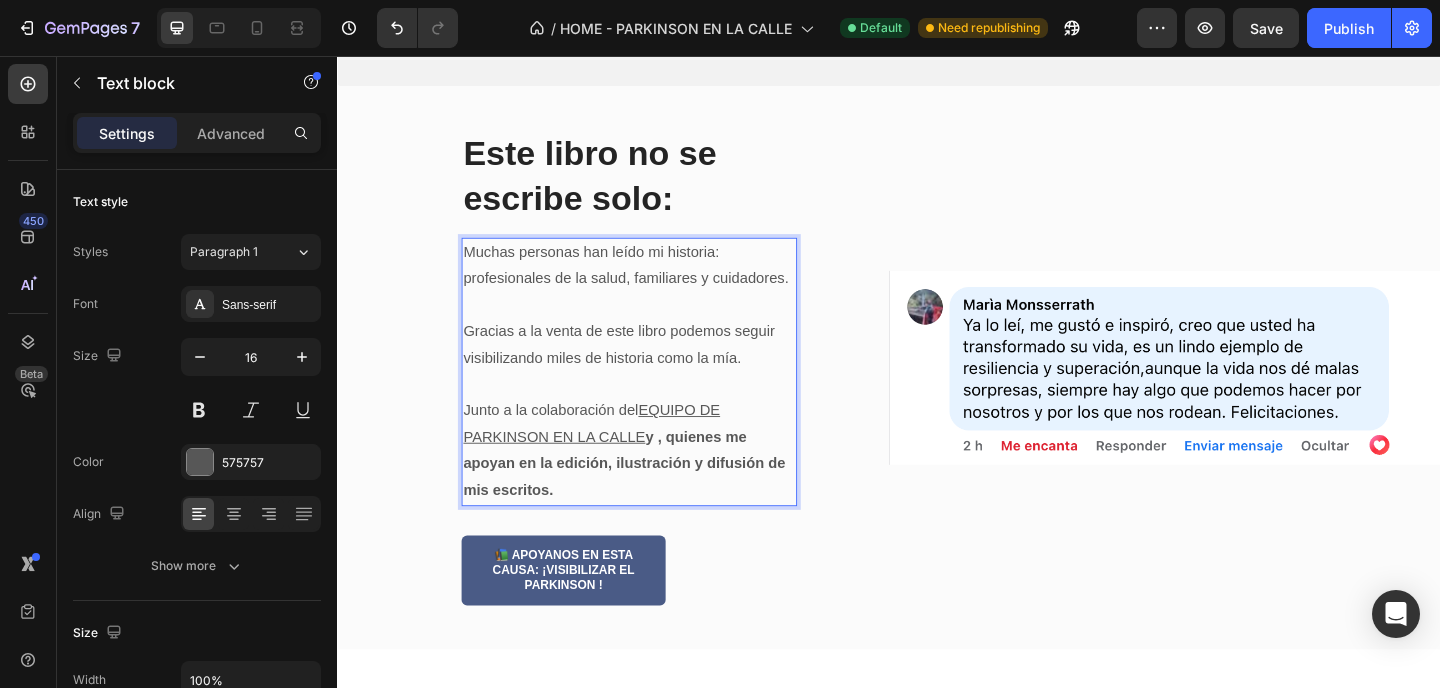 scroll, scrollTop: 3317, scrollLeft: 0, axis: vertical 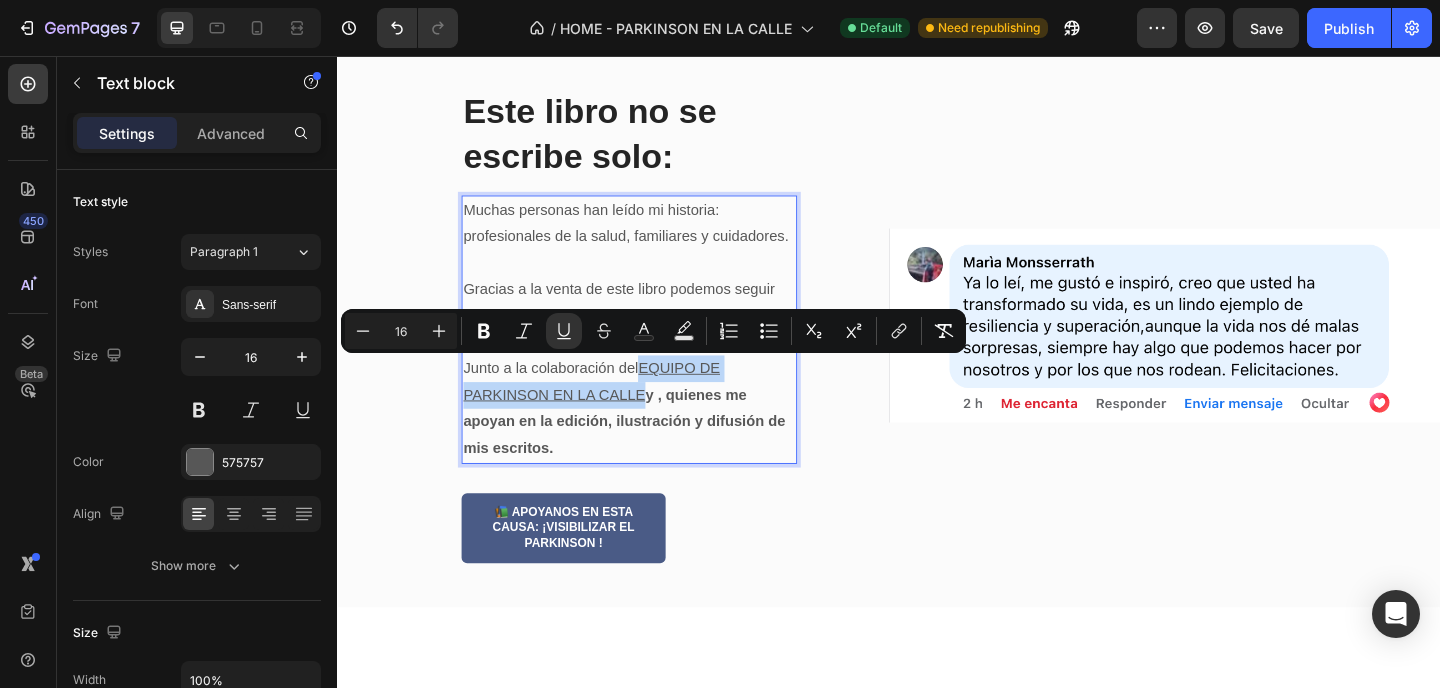 drag, startPoint x: 667, startPoint y: 397, endPoint x: 673, endPoint y: 428, distance: 31.575306 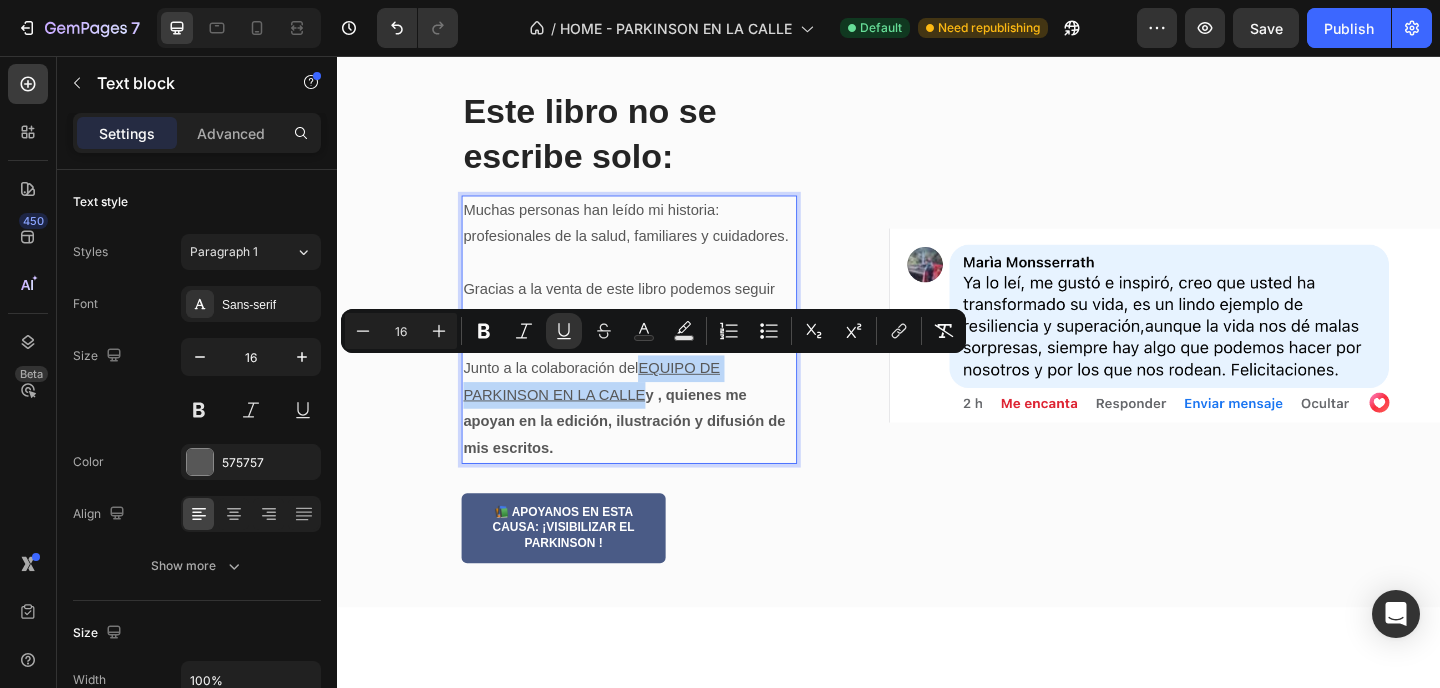 click on "Junto a la colaboración del  EQUIPO DE PARKINSON EN LA CALLE , quienes me apoyan en la edición, ilustración y difusión de mis escritos." at bounding box center (654, 439) 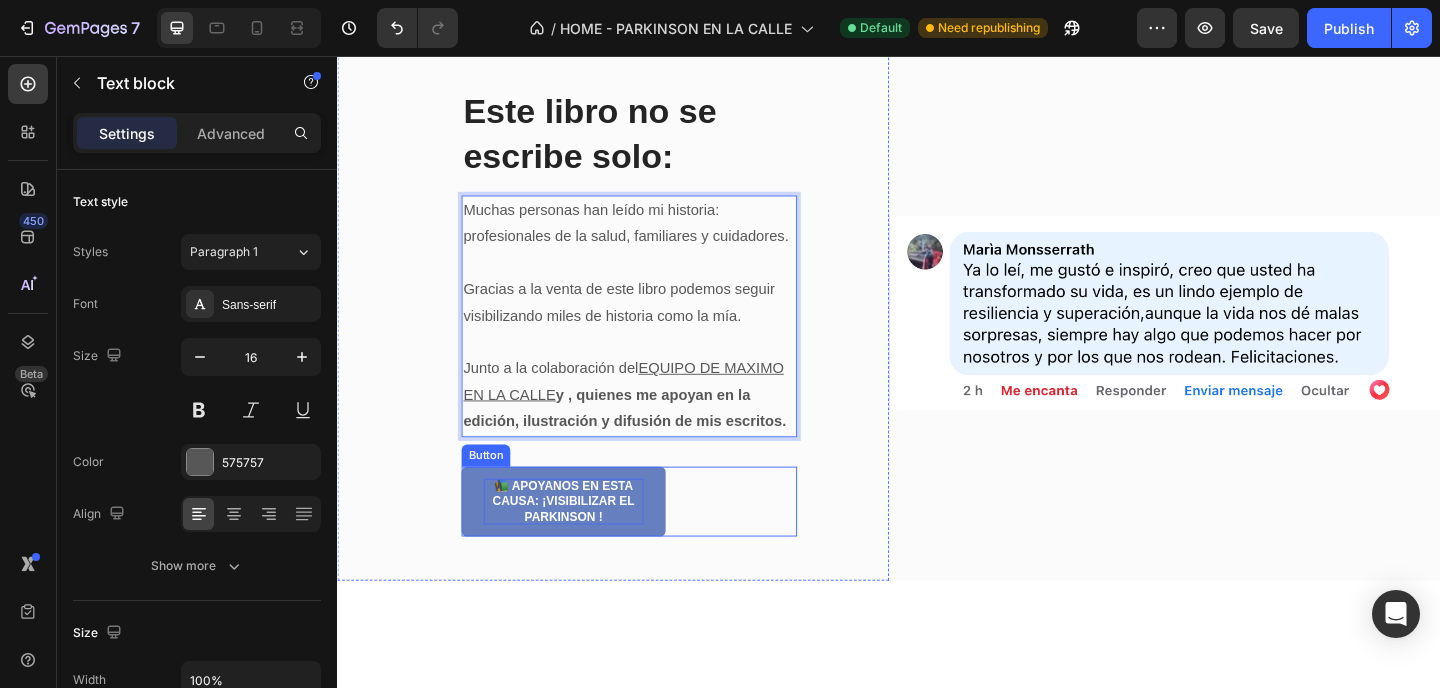 click on "📚 apoyanos en esta causa: ¡visibilizar el Parkinson !" at bounding box center [583, 541] 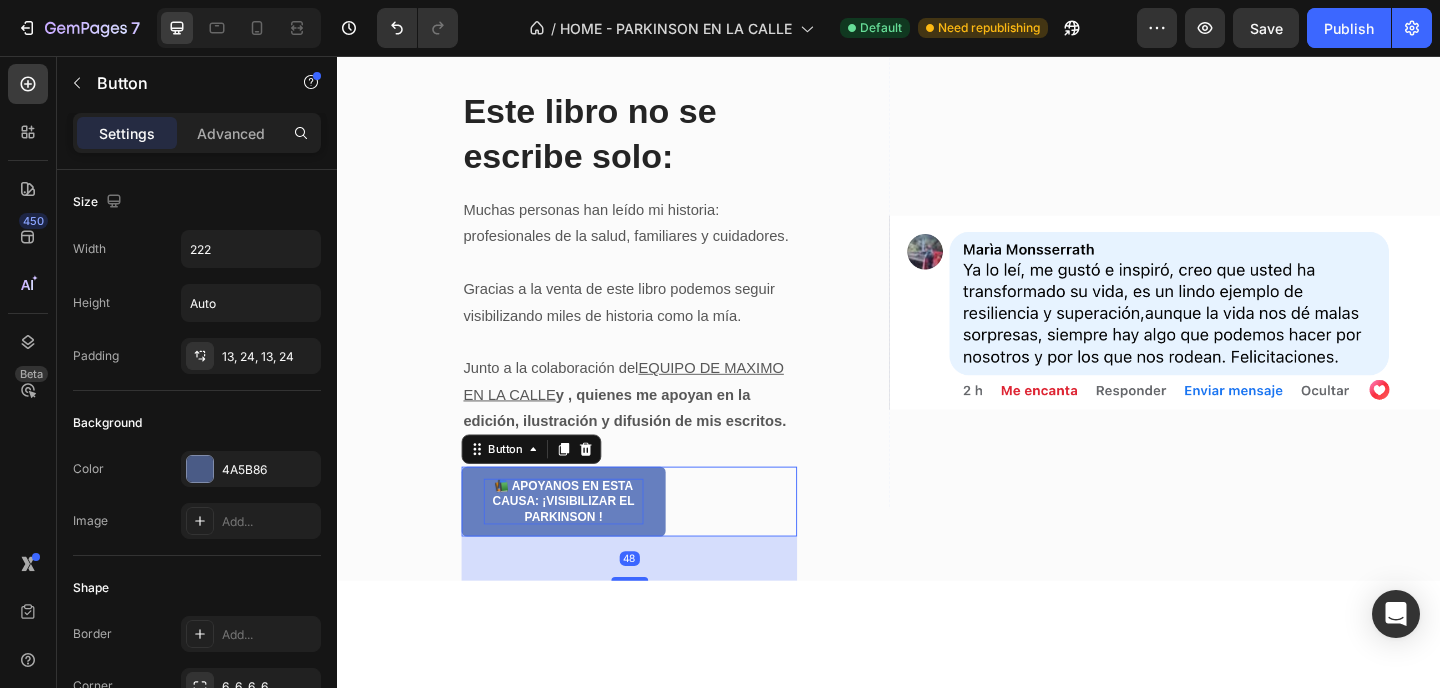 click on "📚 apoyanos en esta causa: ¡visibilizar el Parkinson !" at bounding box center [583, 541] 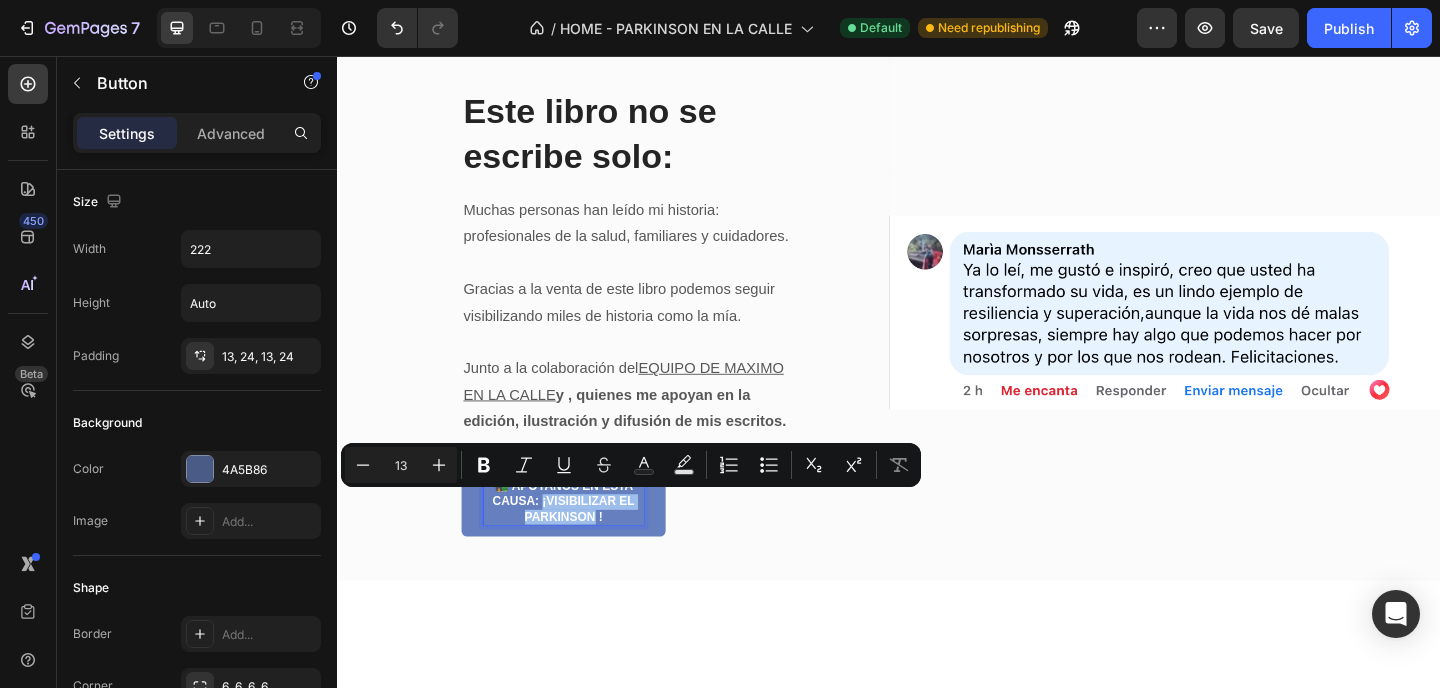 drag, startPoint x: 561, startPoint y: 540, endPoint x: 617, endPoint y: 552, distance: 57.271286 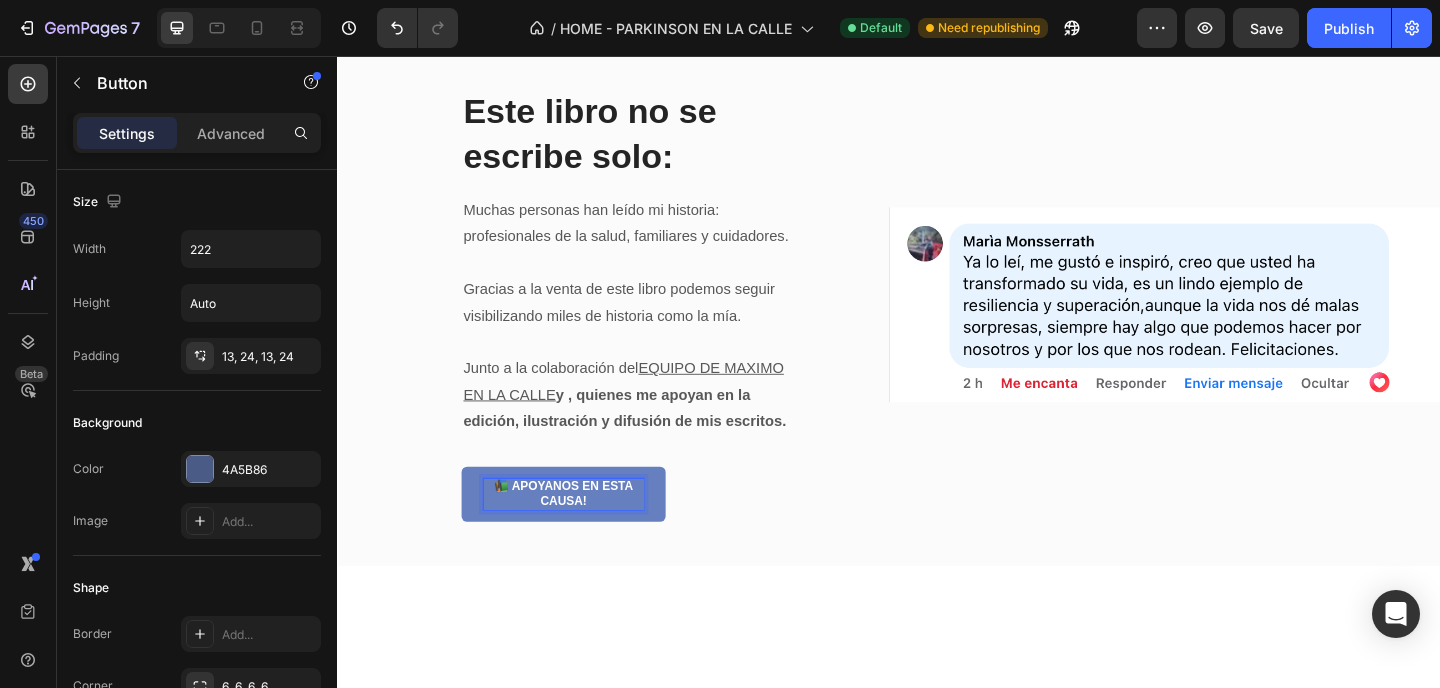 click on "📚 apoyanos en esta causa!" at bounding box center (583, 533) 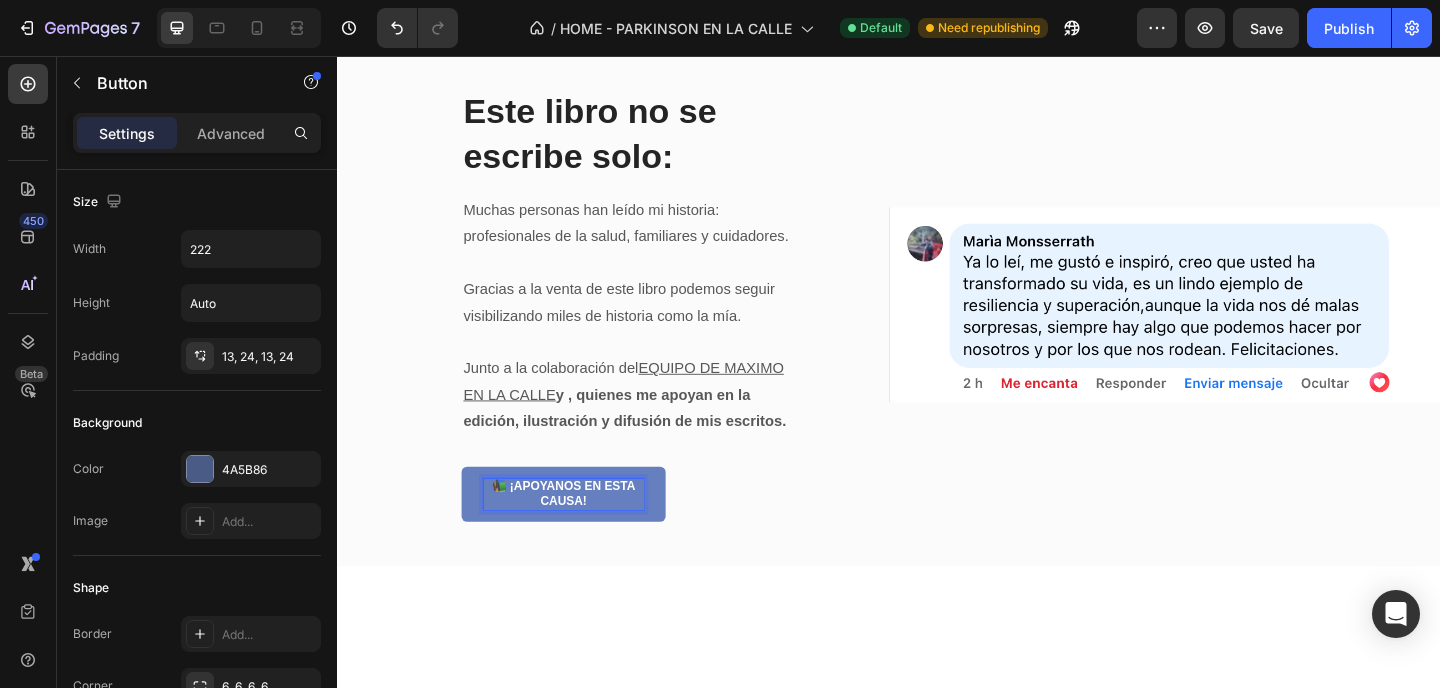 click on "📚 ¡apoyanos en esta causa! Button   48" at bounding box center (654, 533) 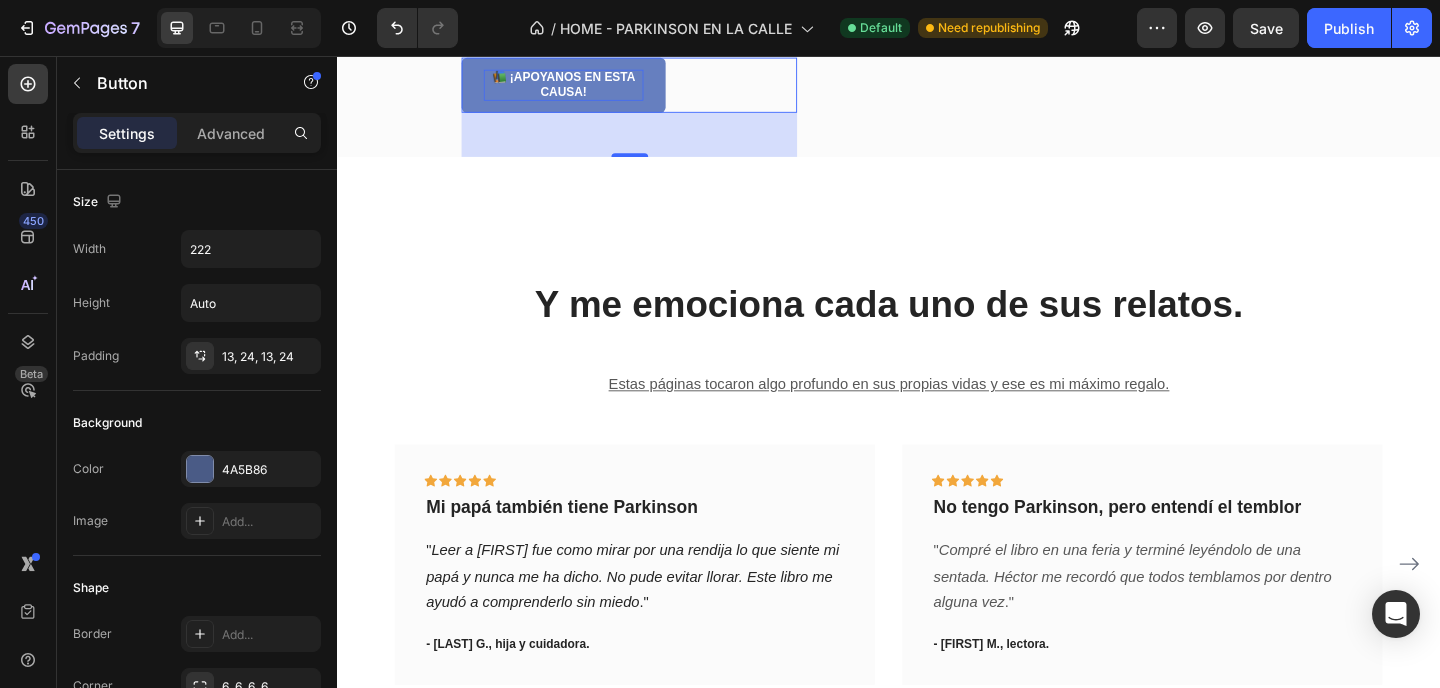 scroll, scrollTop: 4037, scrollLeft: 0, axis: vertical 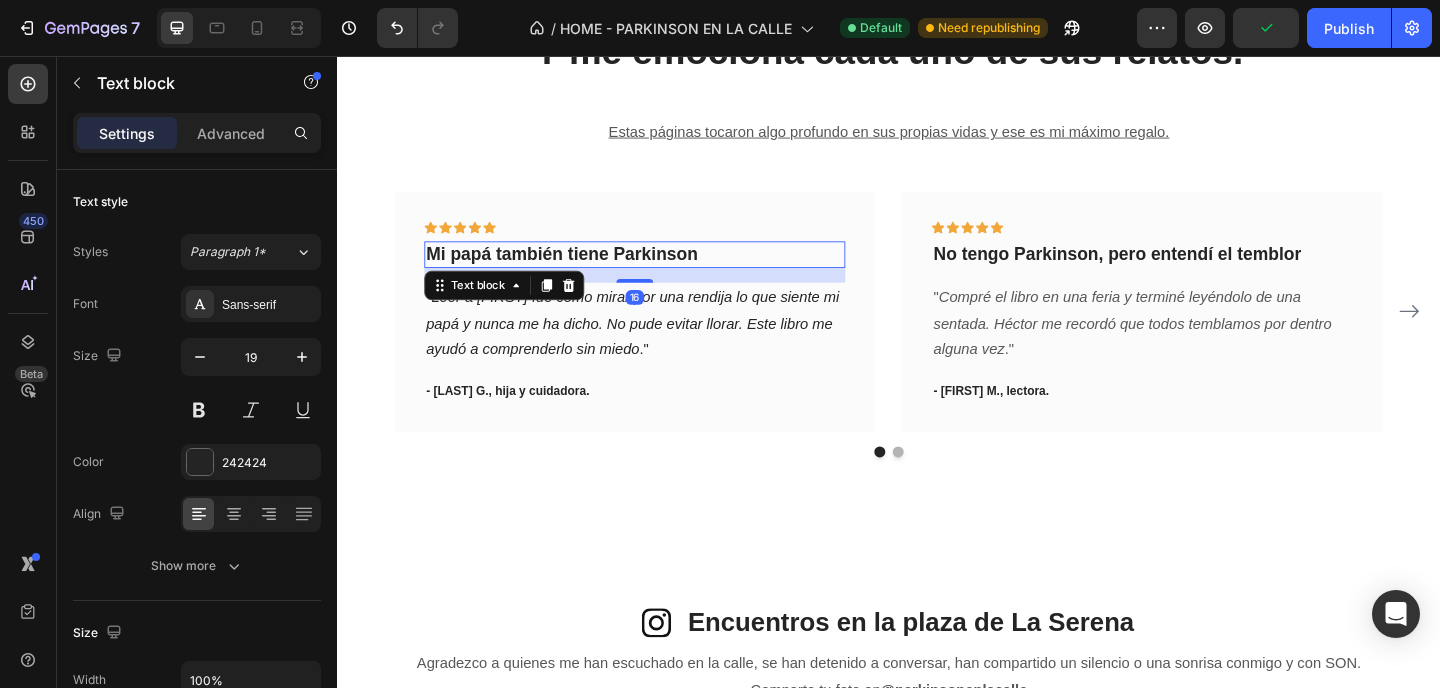 click on "Mi papá también tiene Parkinson" at bounding box center (661, 272) 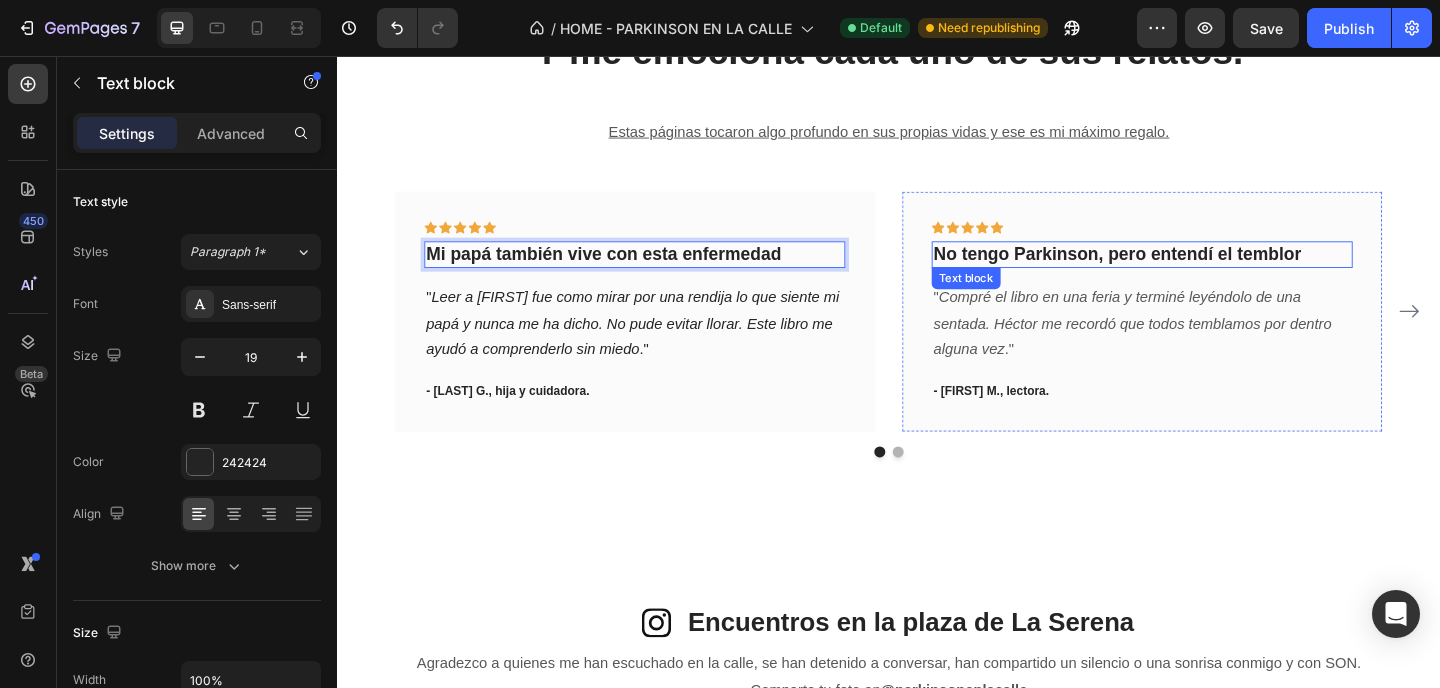 click on "No tengo Parkinson, pero entendí el temblor" at bounding box center [1213, 272] 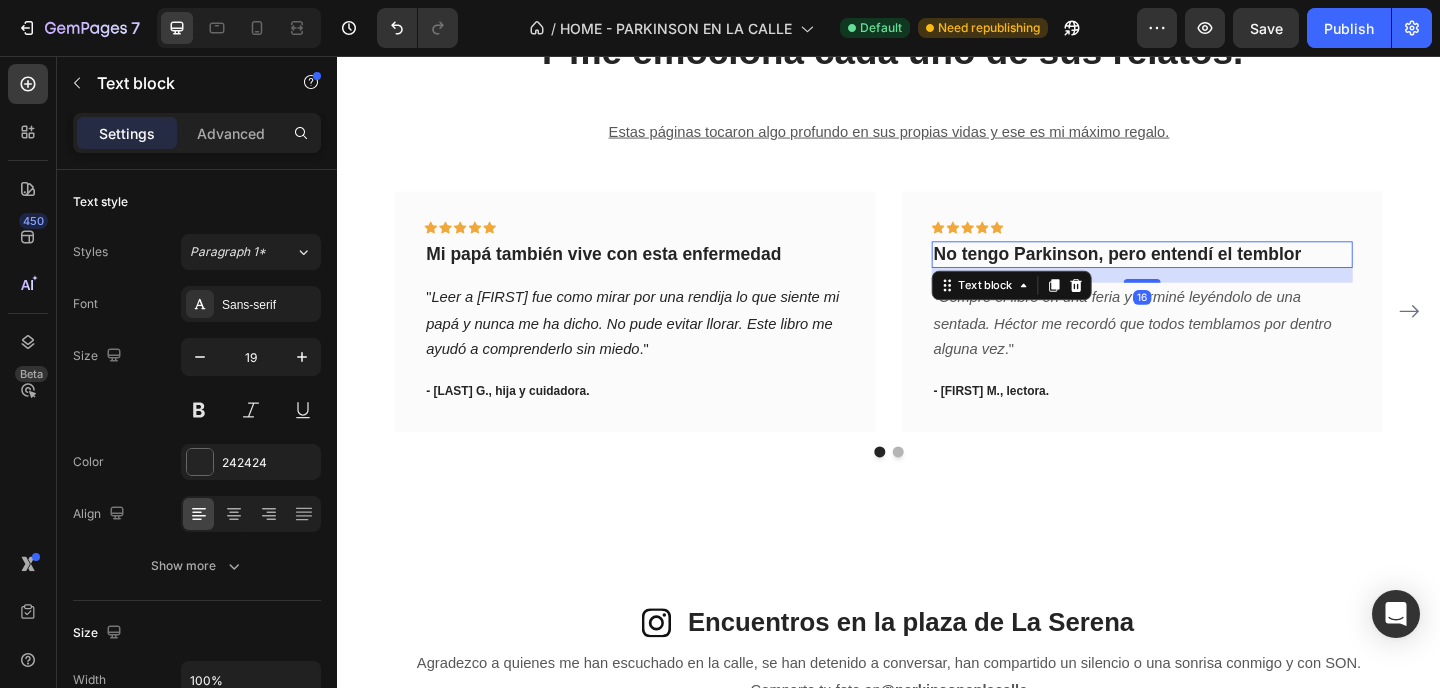 click on "No tengo Parkinson, pero entendí el temblor" at bounding box center (1213, 272) 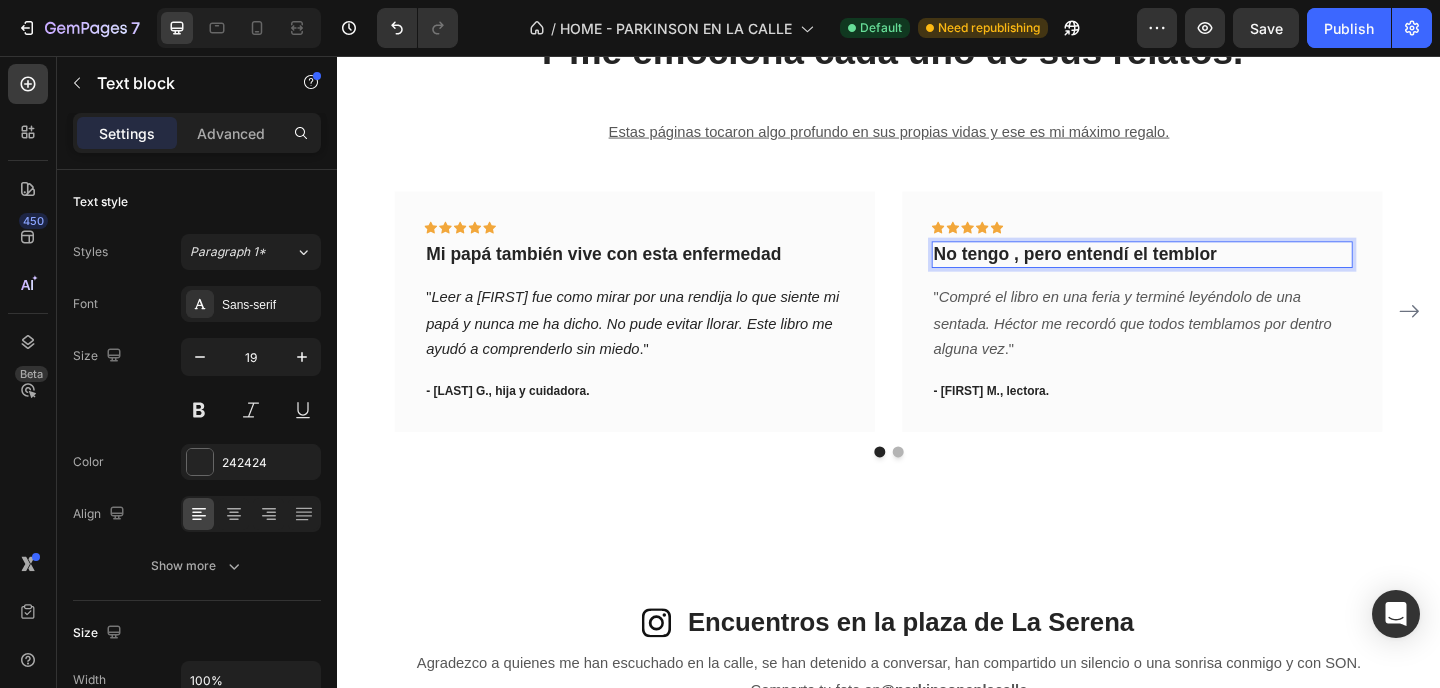 click on "No tengo , pero entendí el temblor" at bounding box center [1213, 272] 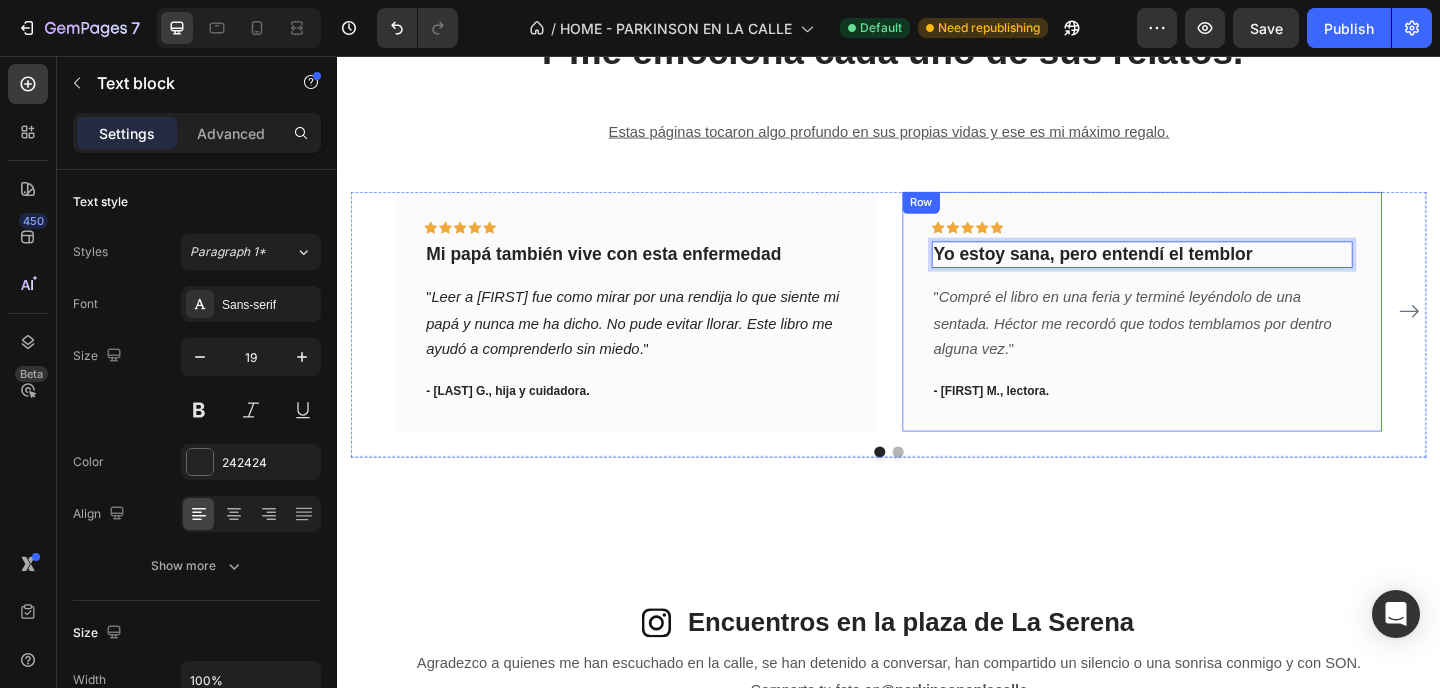 click on "" Compré el libro en una feria y terminé leyéndolo de una sentada. [FIRST] me recordó que todos temblamos por dentro alguna vez ."" at bounding box center [1213, 348] 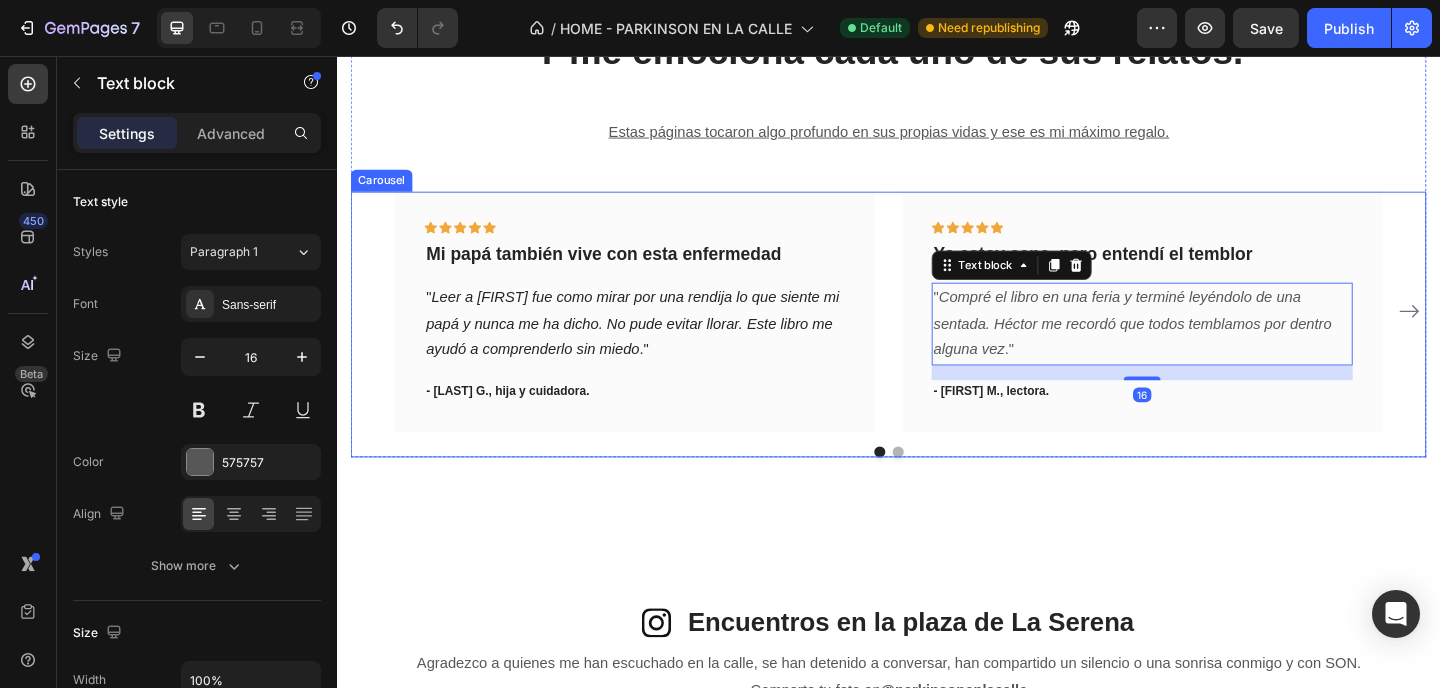 click 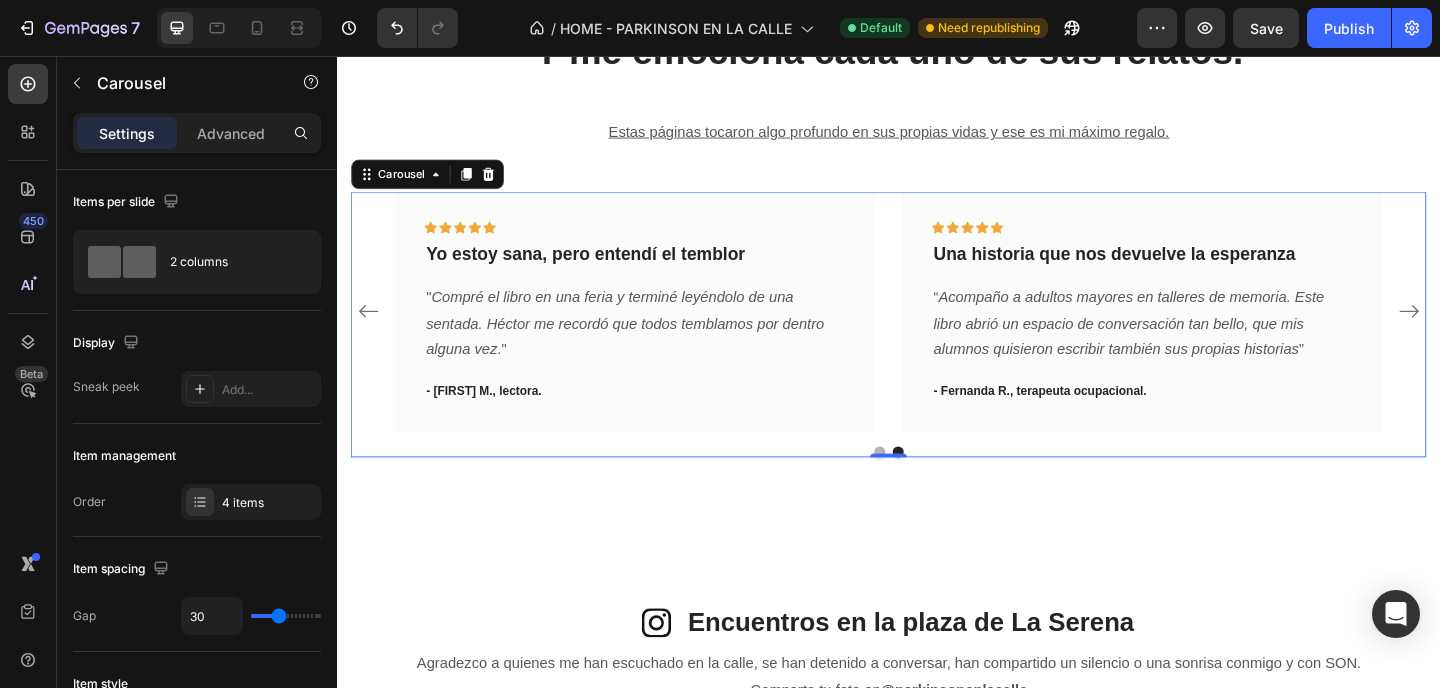 click 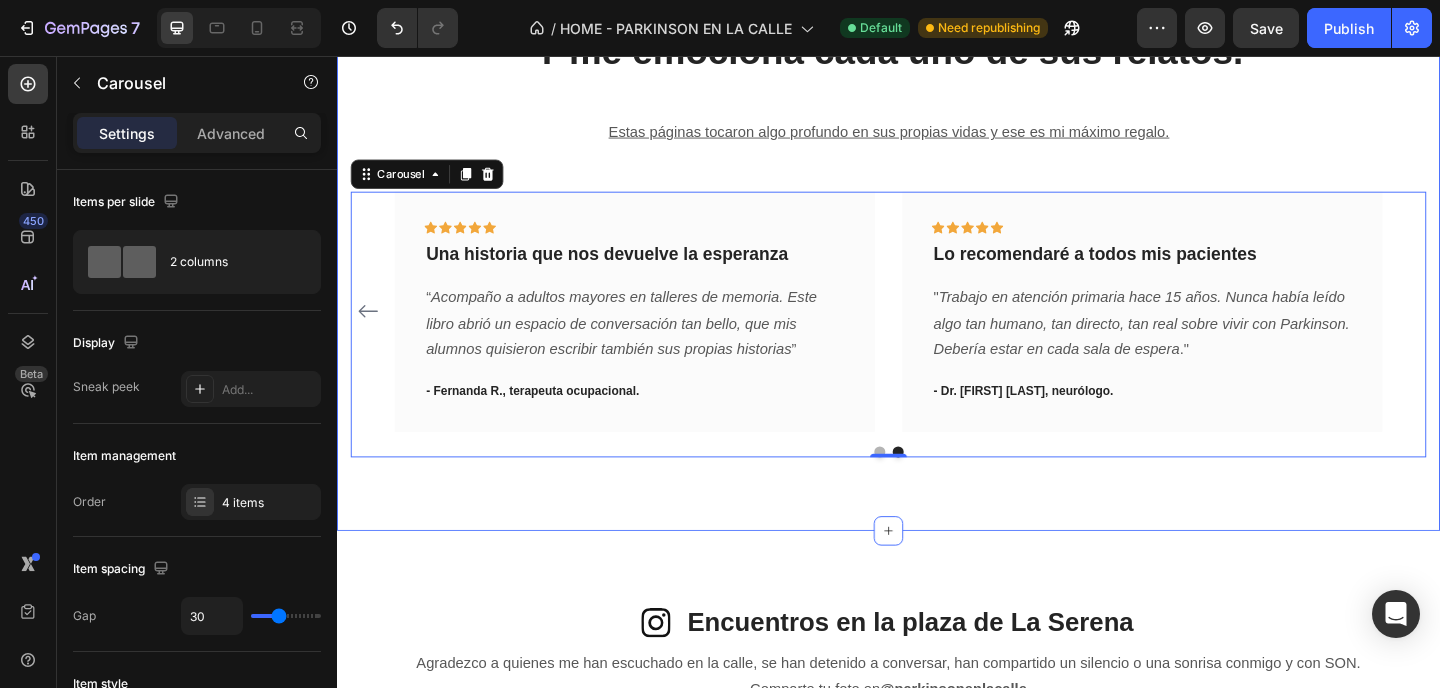 scroll, scrollTop: 4132, scrollLeft: 0, axis: vertical 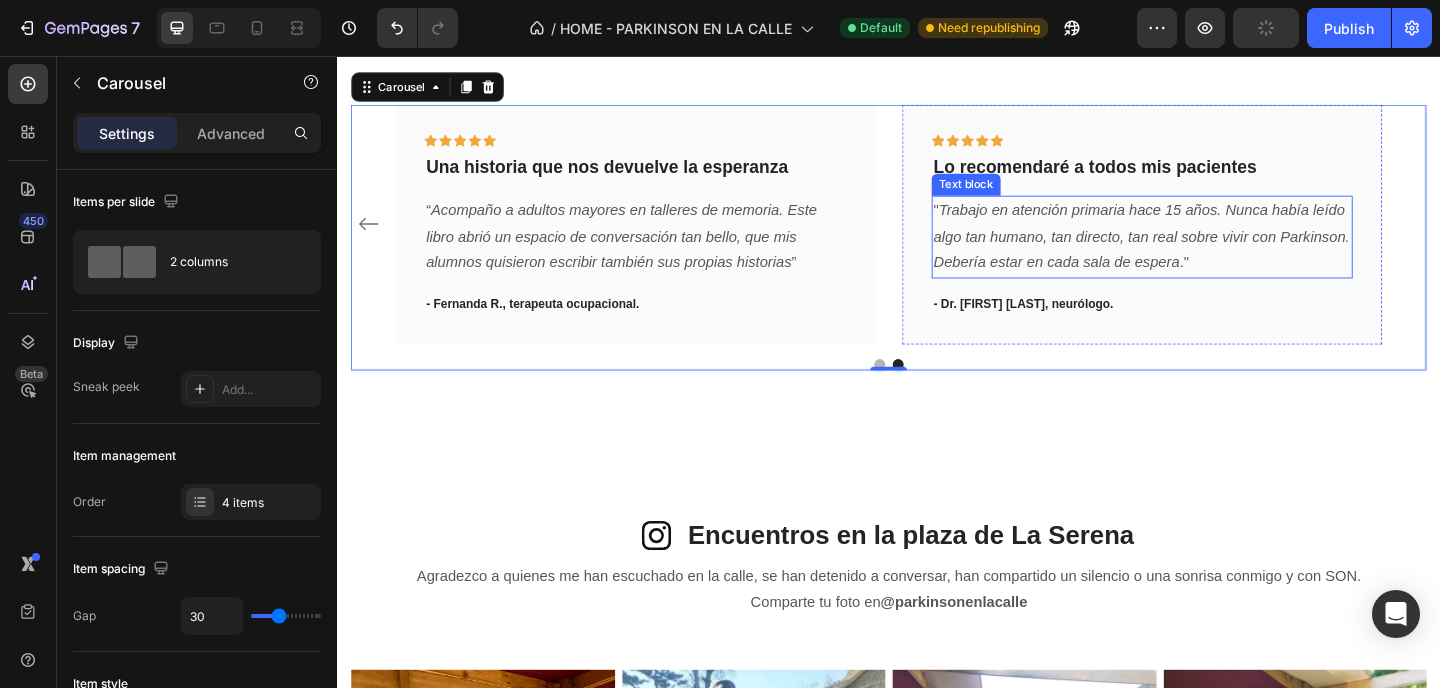 click on "Trabajo en atención primaria hace 15 años. Nunca había leído algo tan humano, tan directo, tan real sobre vivir con Parkinson. Debería estar en cada sala de espera" at bounding box center [1212, 252] 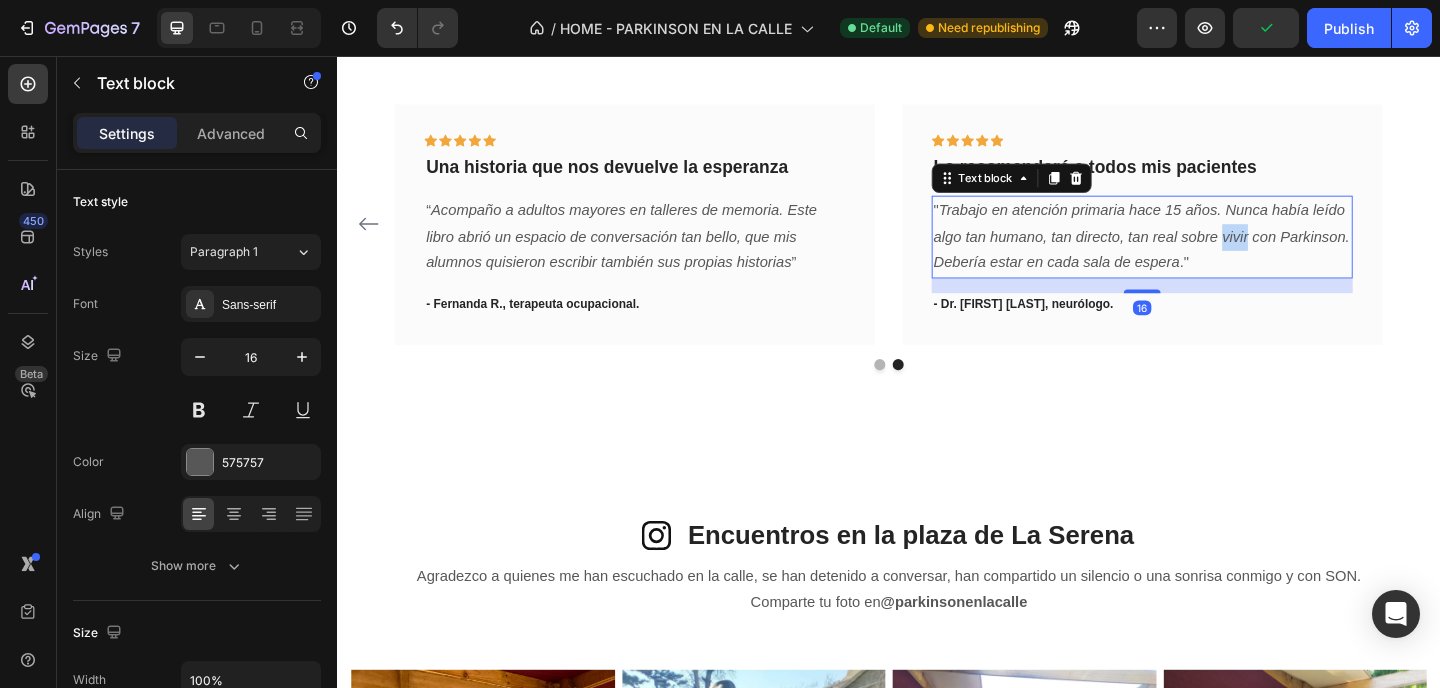 click on "Trabajo en atención primaria hace 15 años. Nunca había leído algo tan humano, tan directo, tan real sobre vivir con Parkinson. Debería estar en cada sala de espera" at bounding box center (1212, 252) 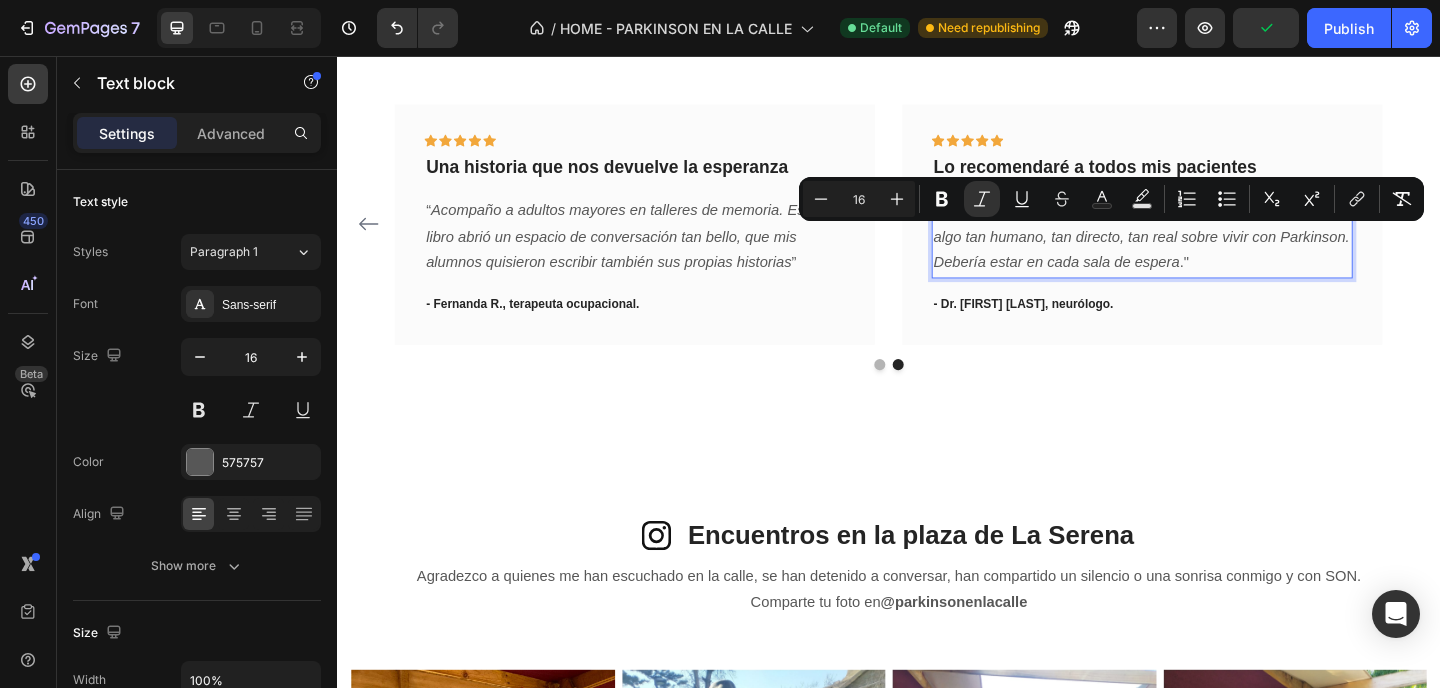 click on "Trabajo en atención primaria hace 15 años. Nunca había leído algo tan humano, tan directo, tan real sobre vivir con Parkinson. Debería estar en cada sala de espera" at bounding box center [1212, 252] 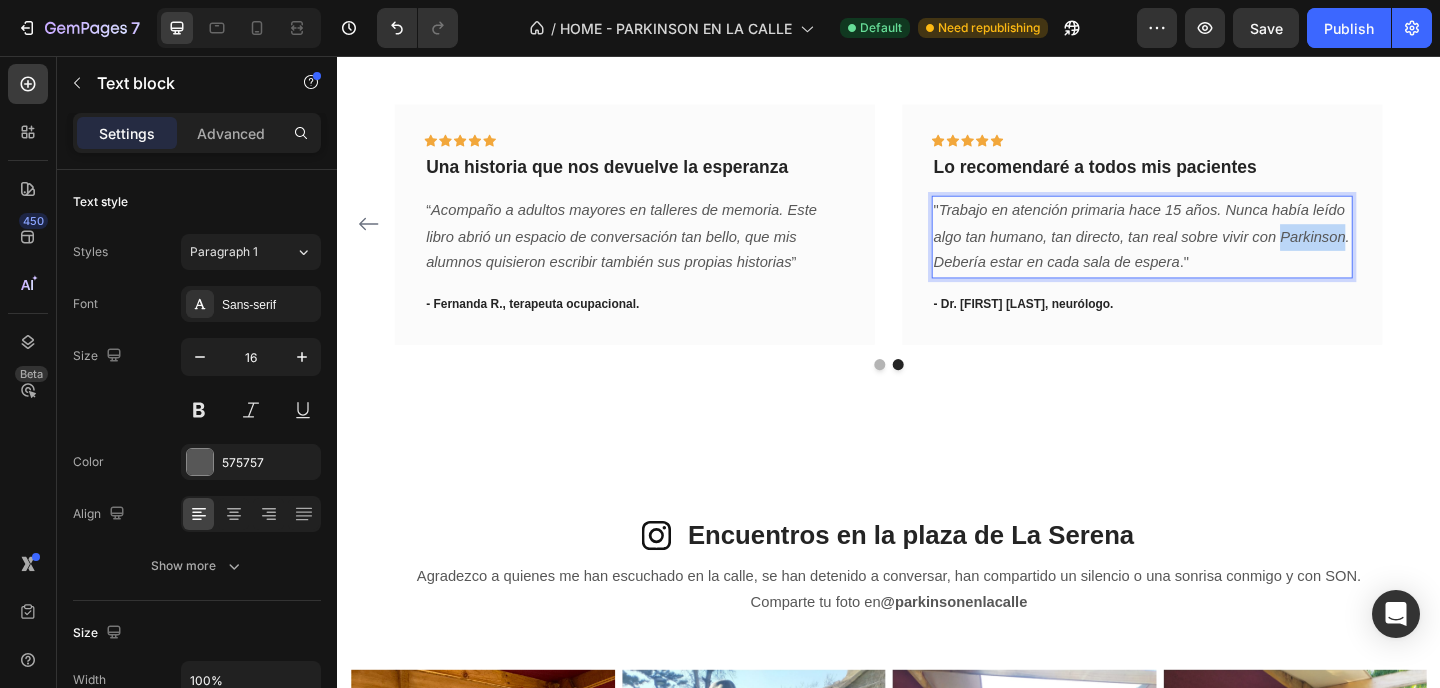 drag, startPoint x: 1362, startPoint y: 252, endPoint x: 1431, endPoint y: 252, distance: 69 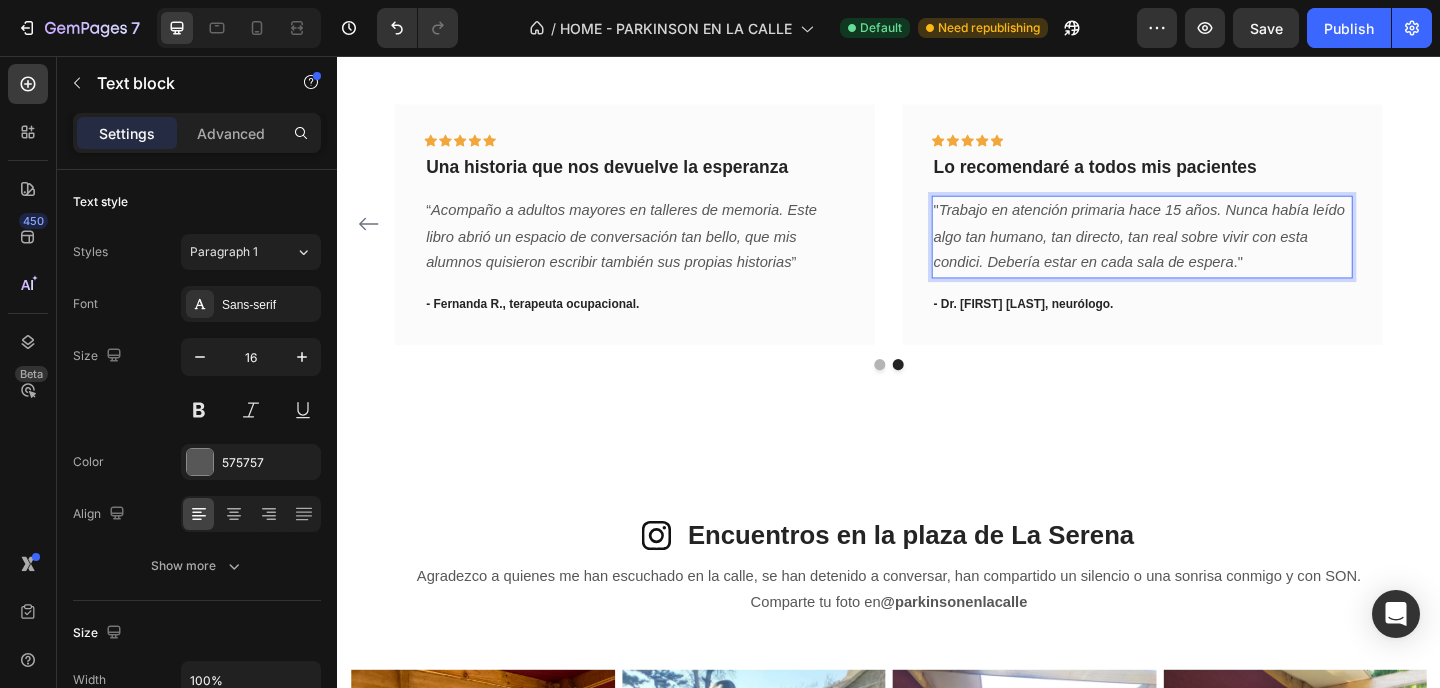 type 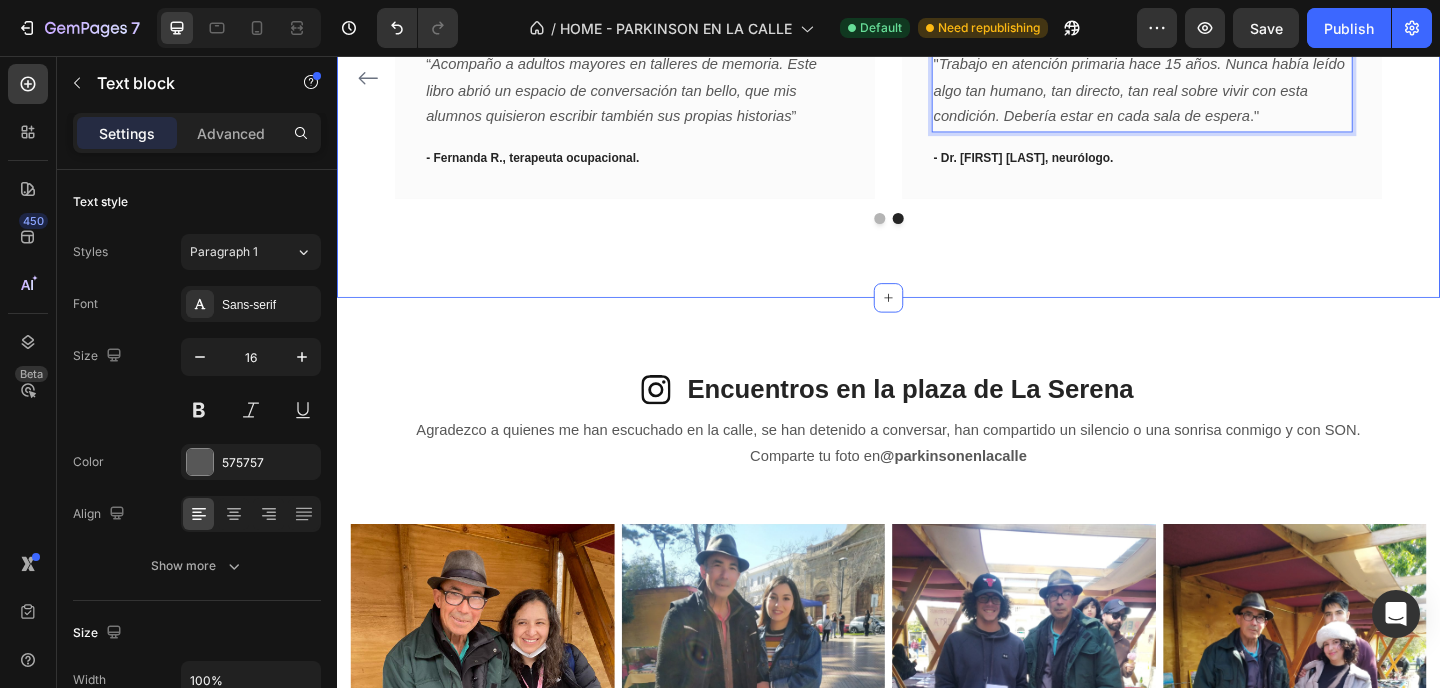 scroll, scrollTop: 4492, scrollLeft: 0, axis: vertical 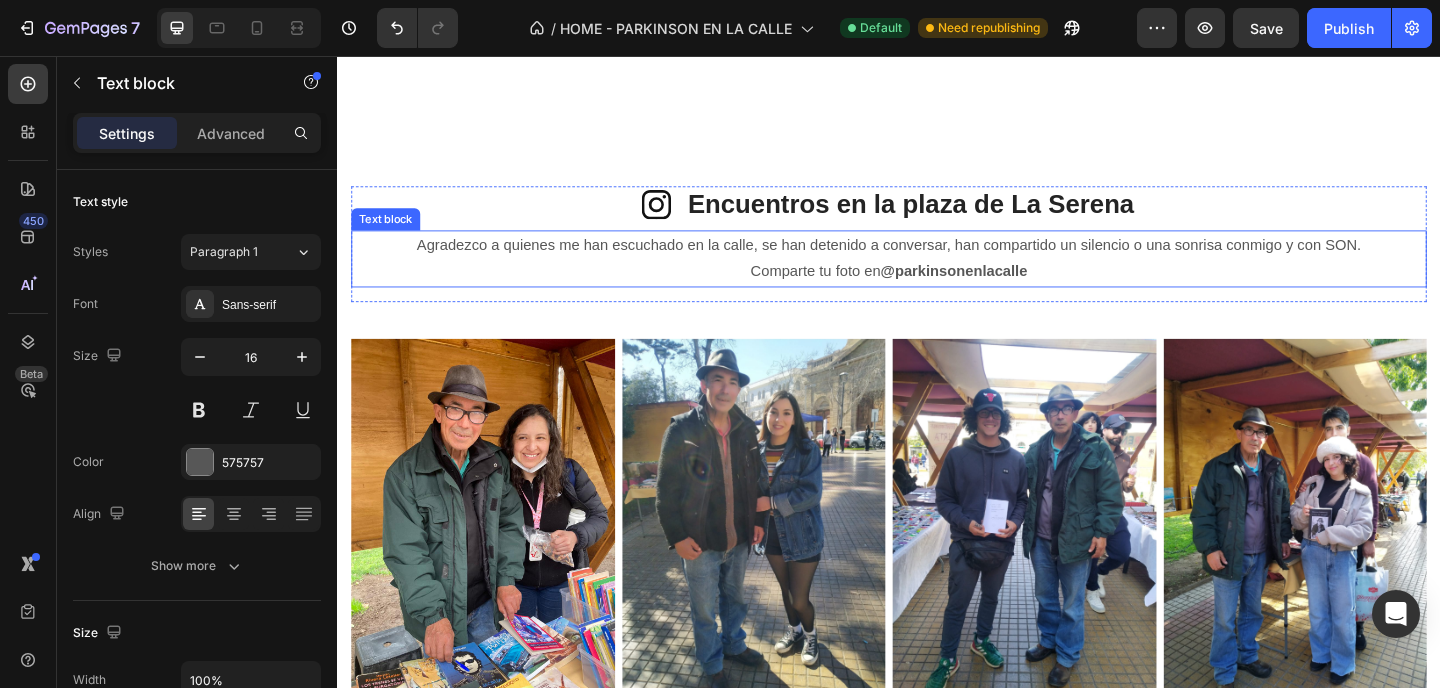 click on "@parkinsonenlacalle" at bounding box center (1008, 290) 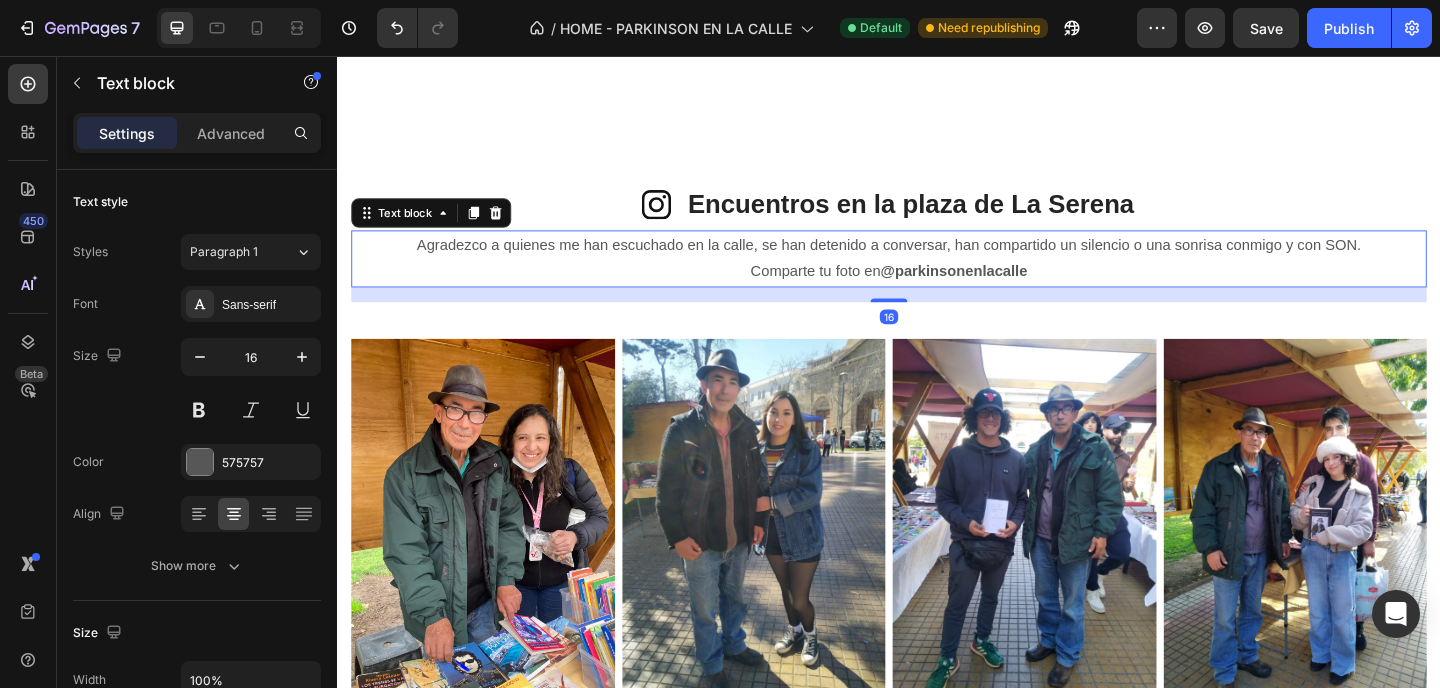 click on "@parkinsonenlacalle" at bounding box center [1008, 290] 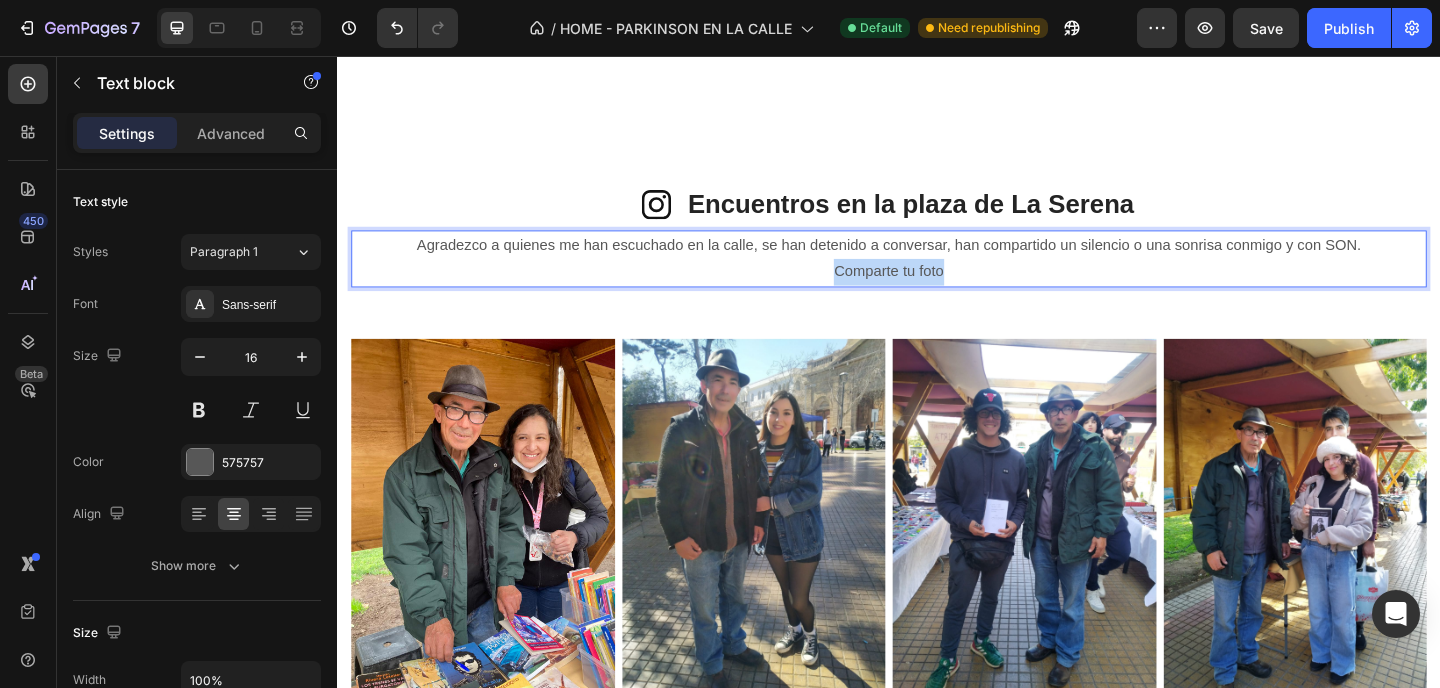 drag, startPoint x: 1006, startPoint y: 284, endPoint x: 789, endPoint y: 284, distance: 217 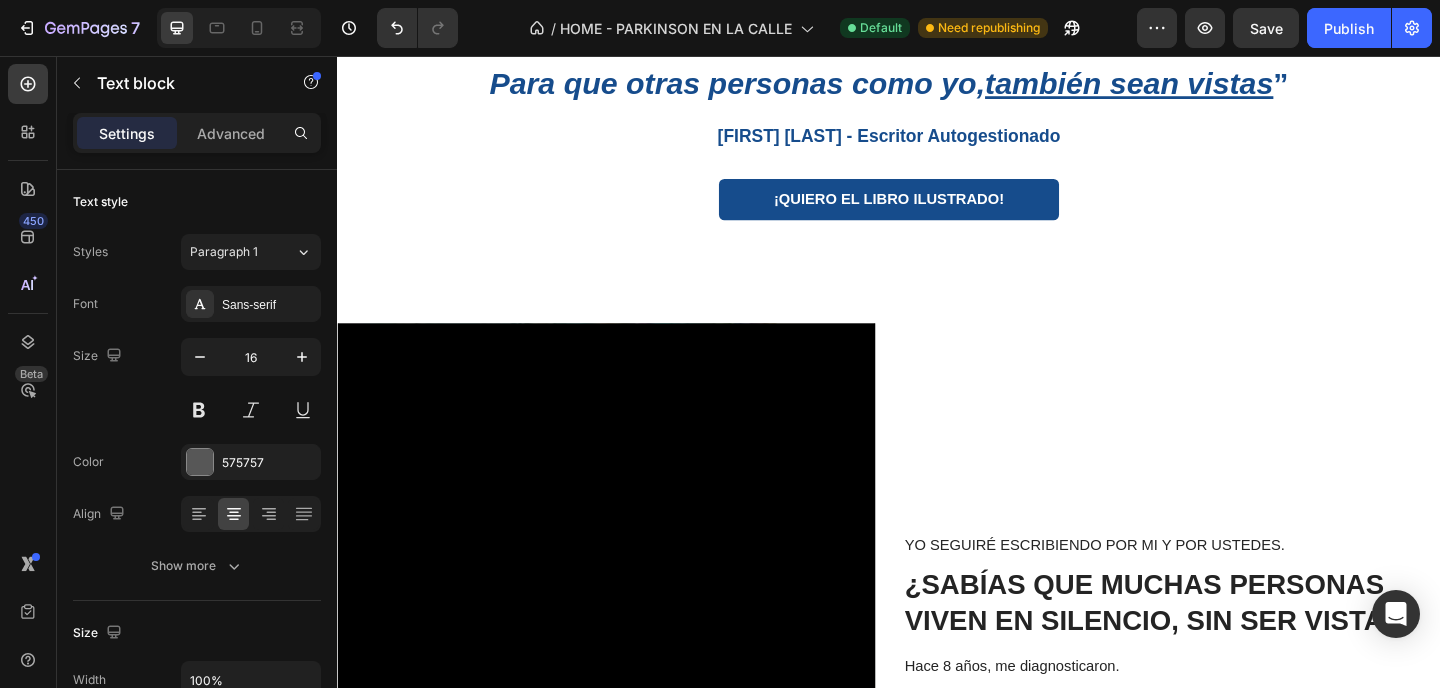 scroll, scrollTop: 0, scrollLeft: 0, axis: both 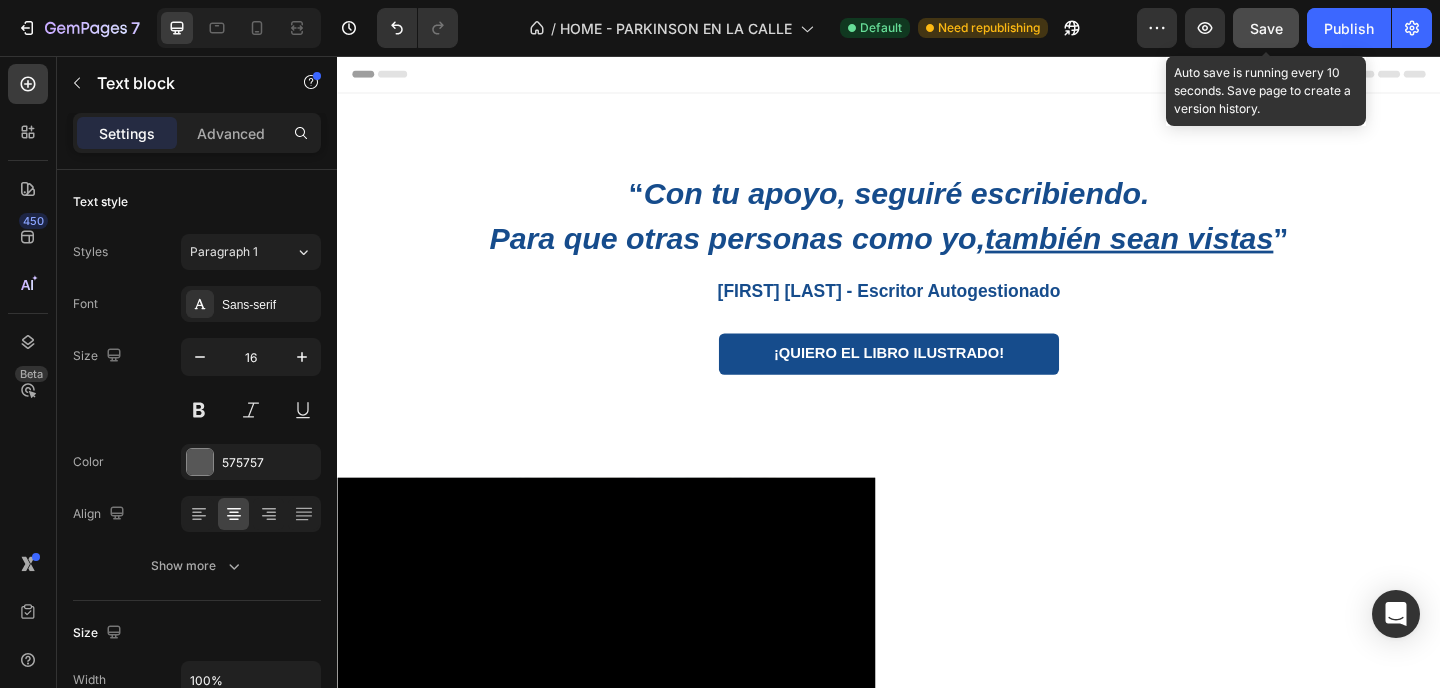 click on "Save" at bounding box center (1266, 28) 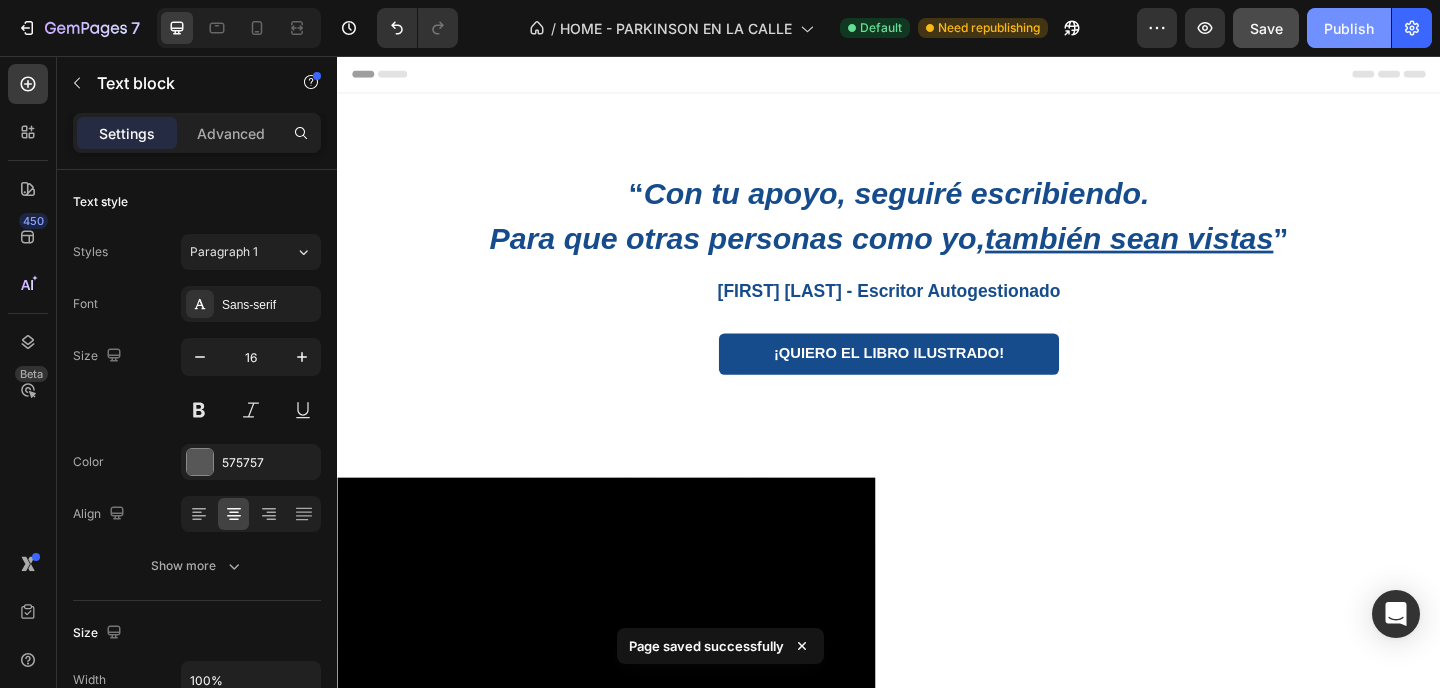 click on "Publish" 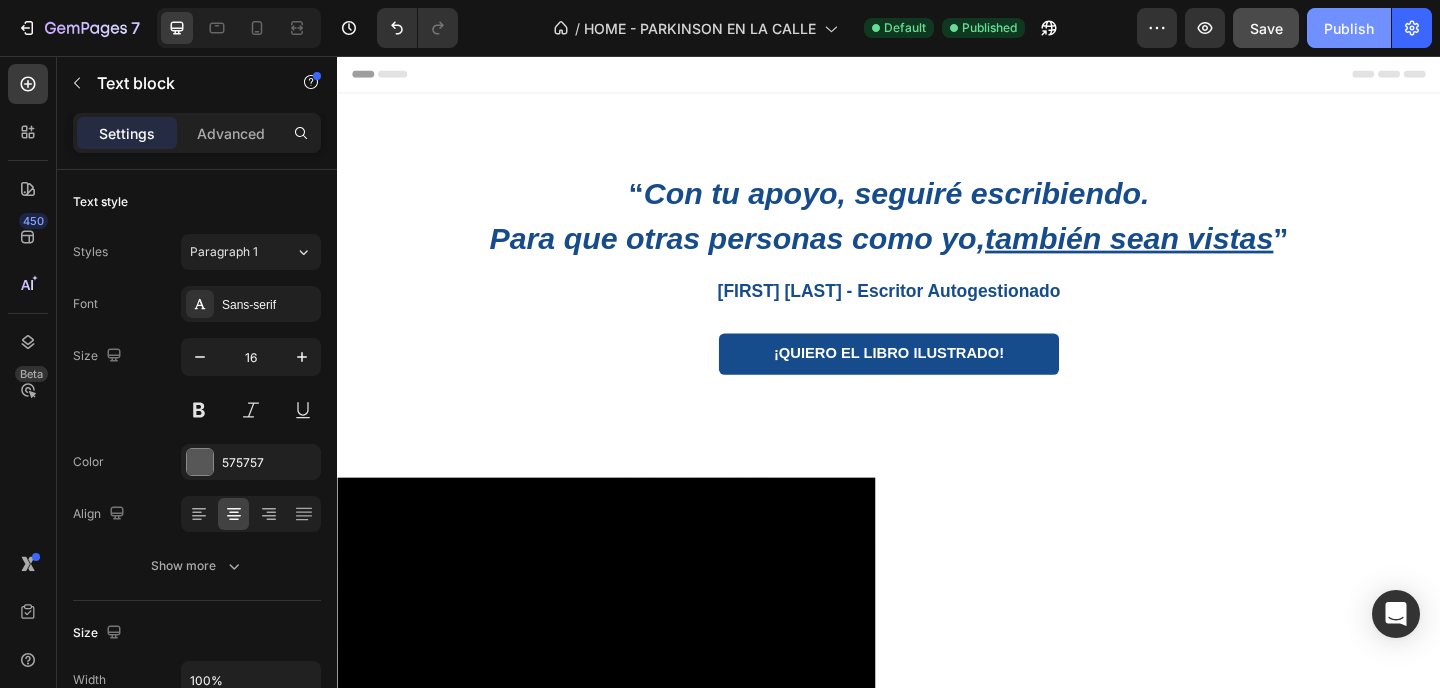 click on "Publish" at bounding box center [1349, 28] 